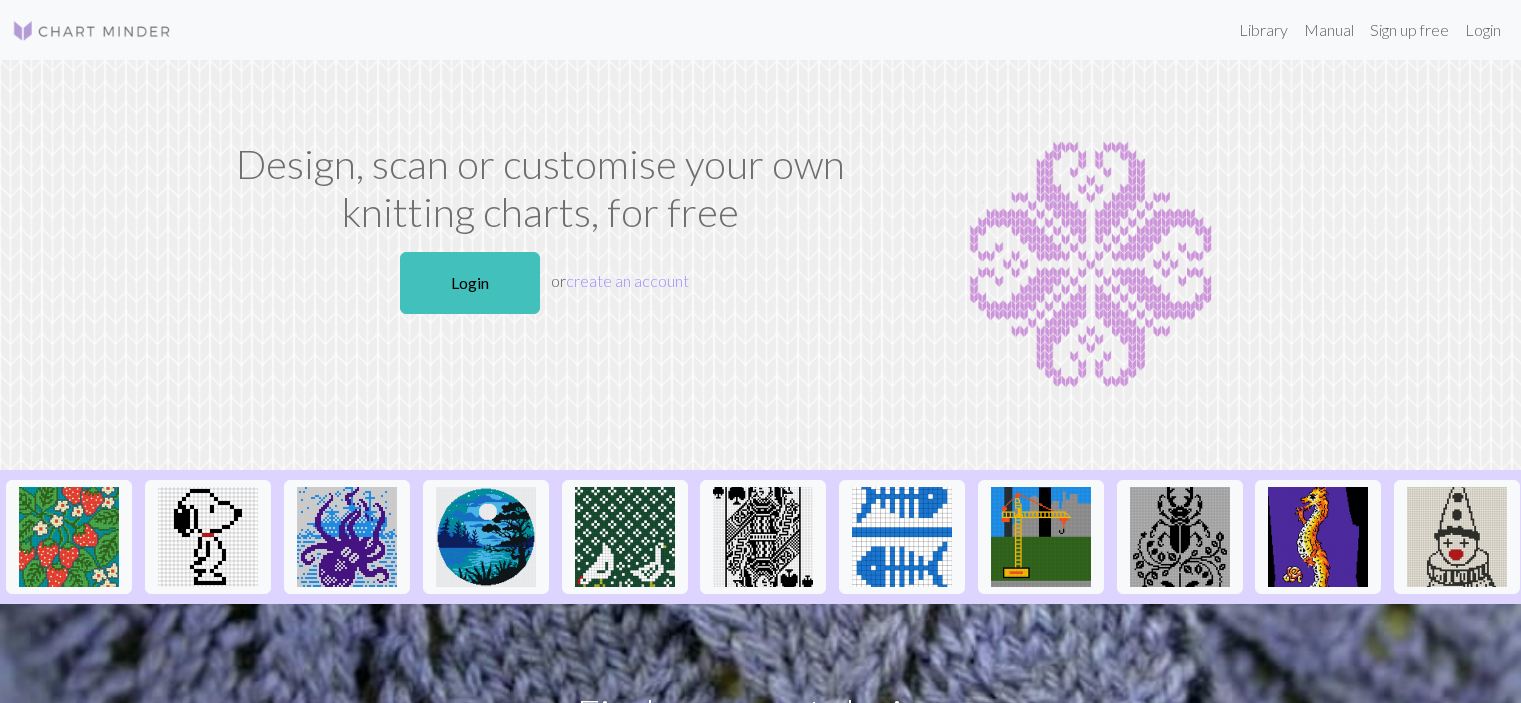 scroll, scrollTop: 0, scrollLeft: 0, axis: both 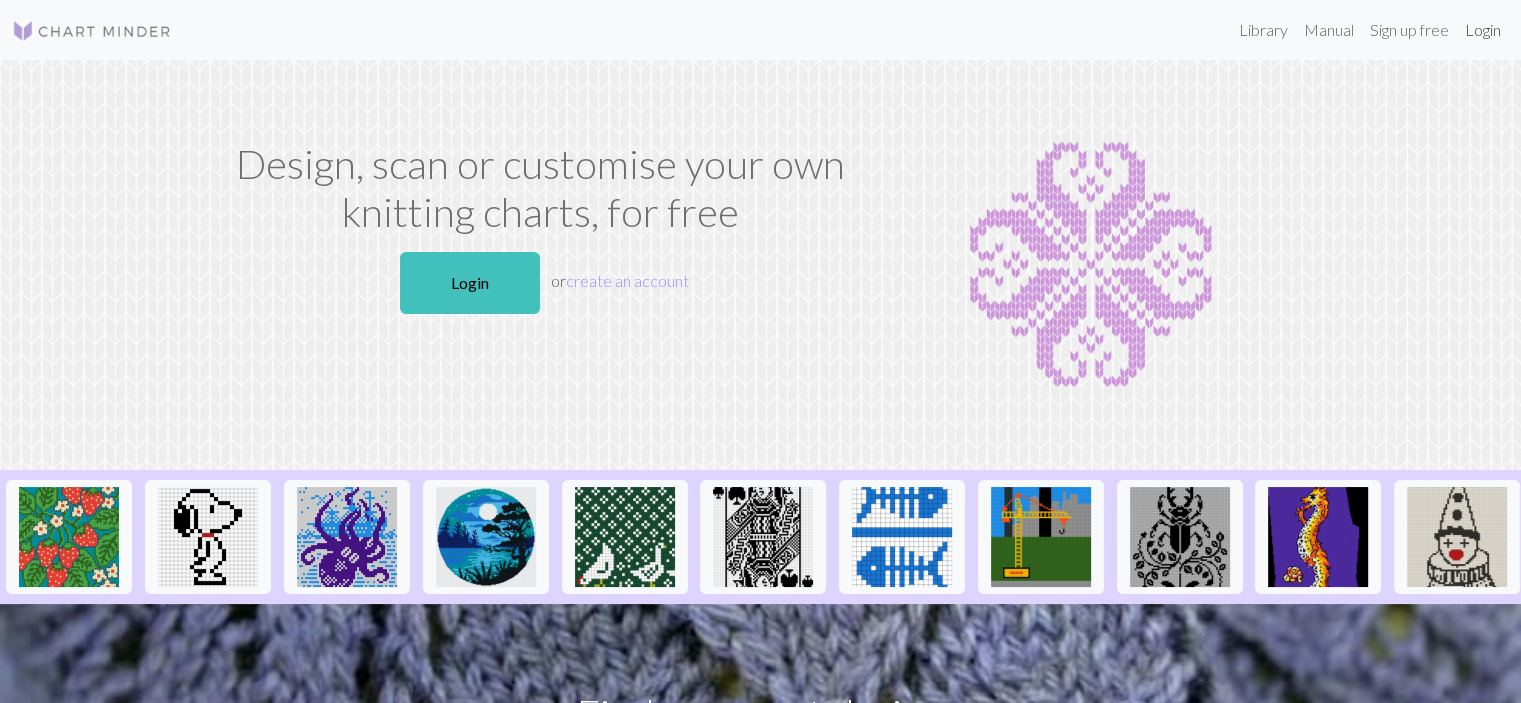 click on "Login" at bounding box center (1483, 30) 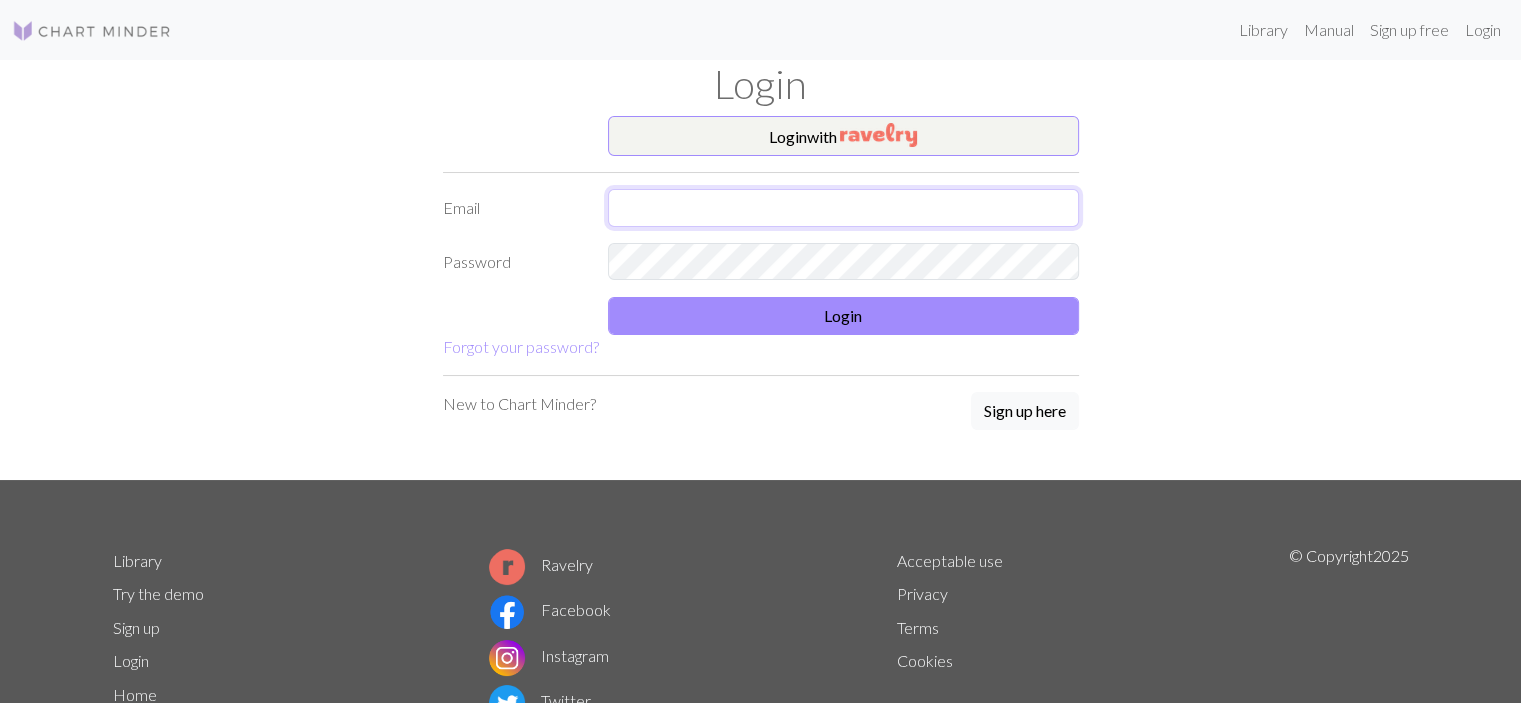 type on "[EMAIL]" 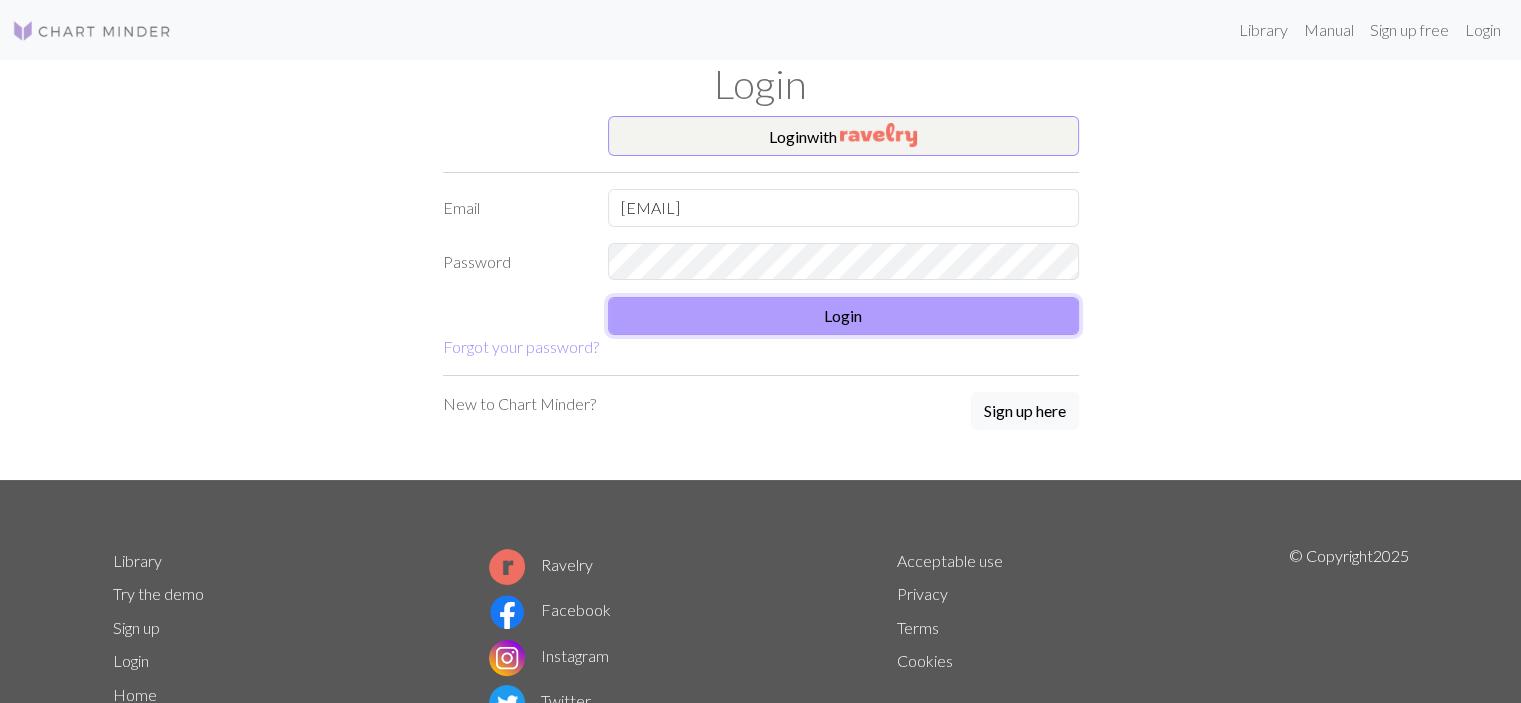 click on "Login" at bounding box center [843, 316] 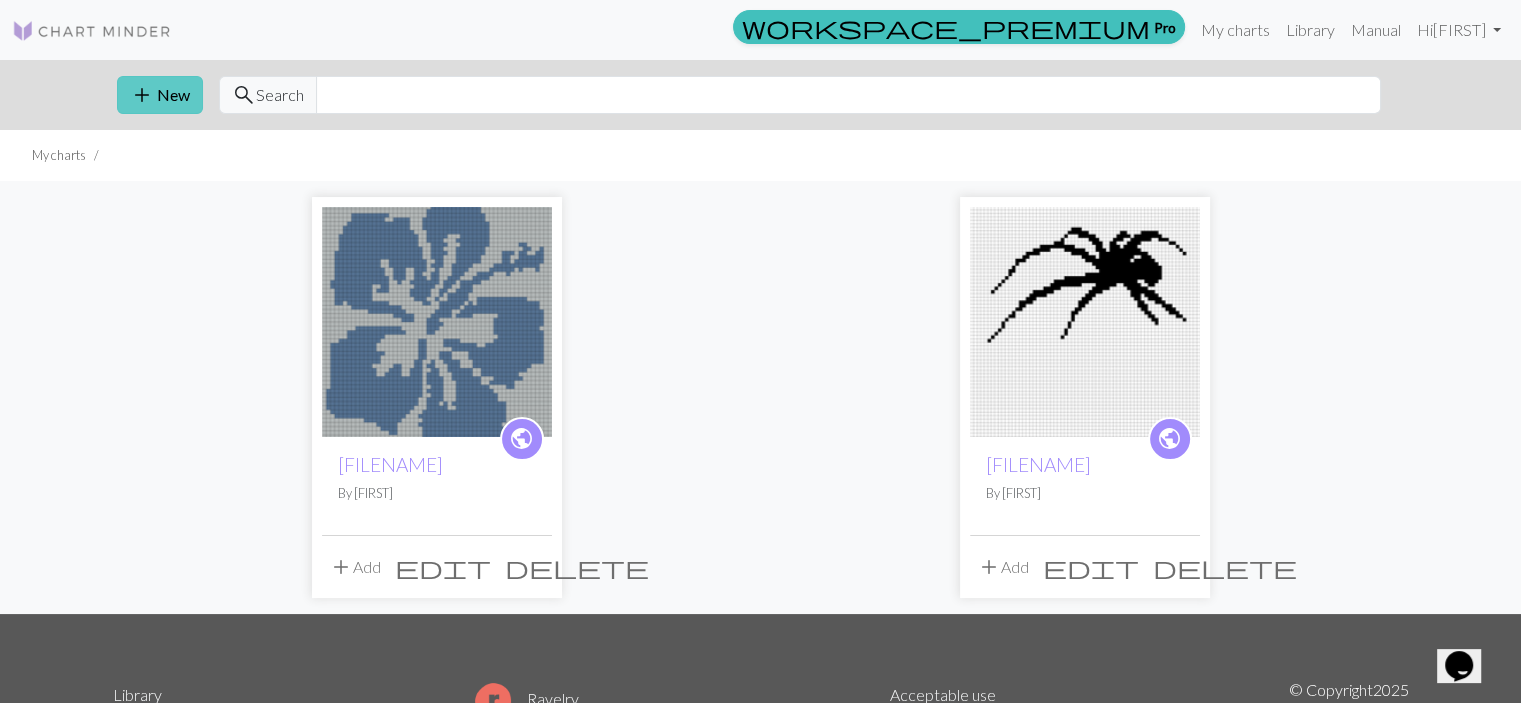click on "add   New" at bounding box center (160, 95) 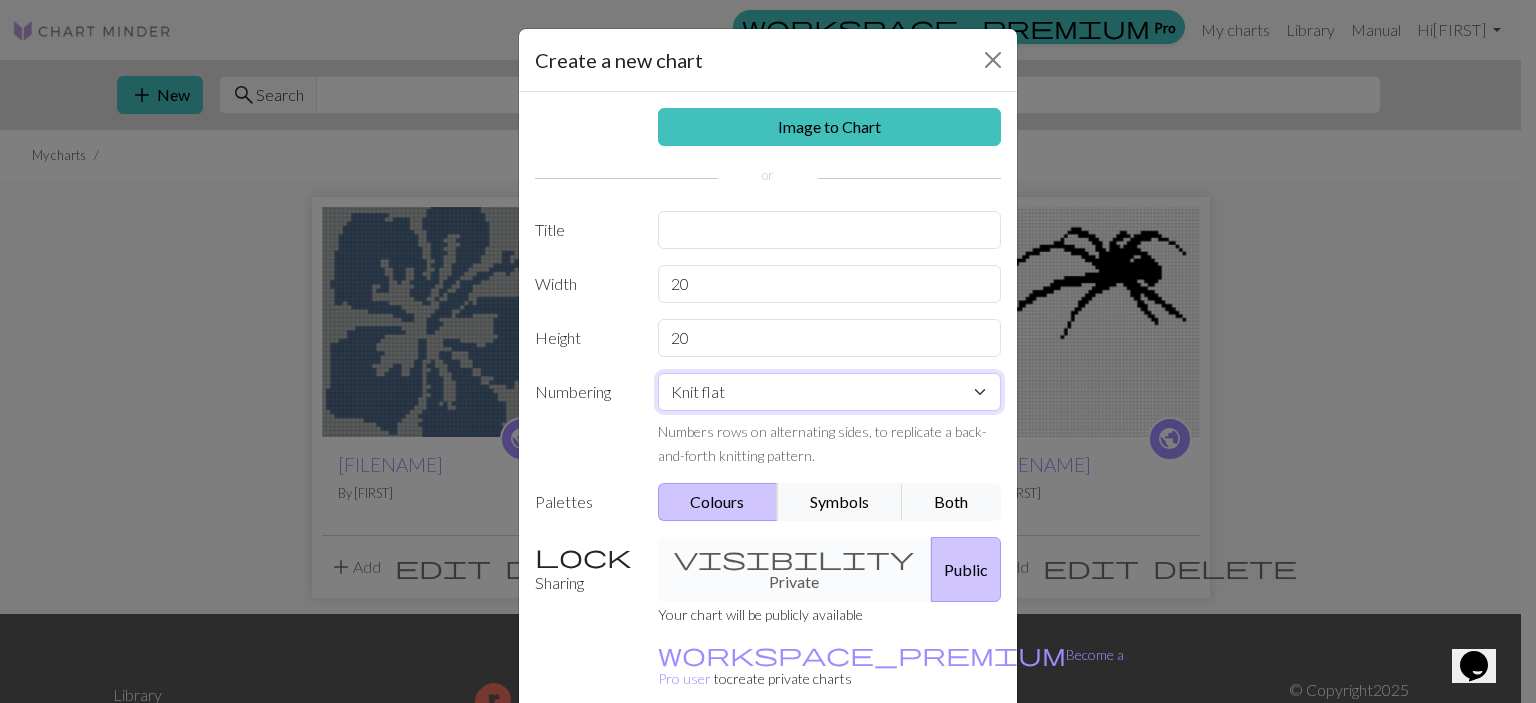 click on "Knit flat Knit in the round Lace knitting Cross stitch" at bounding box center [830, 392] 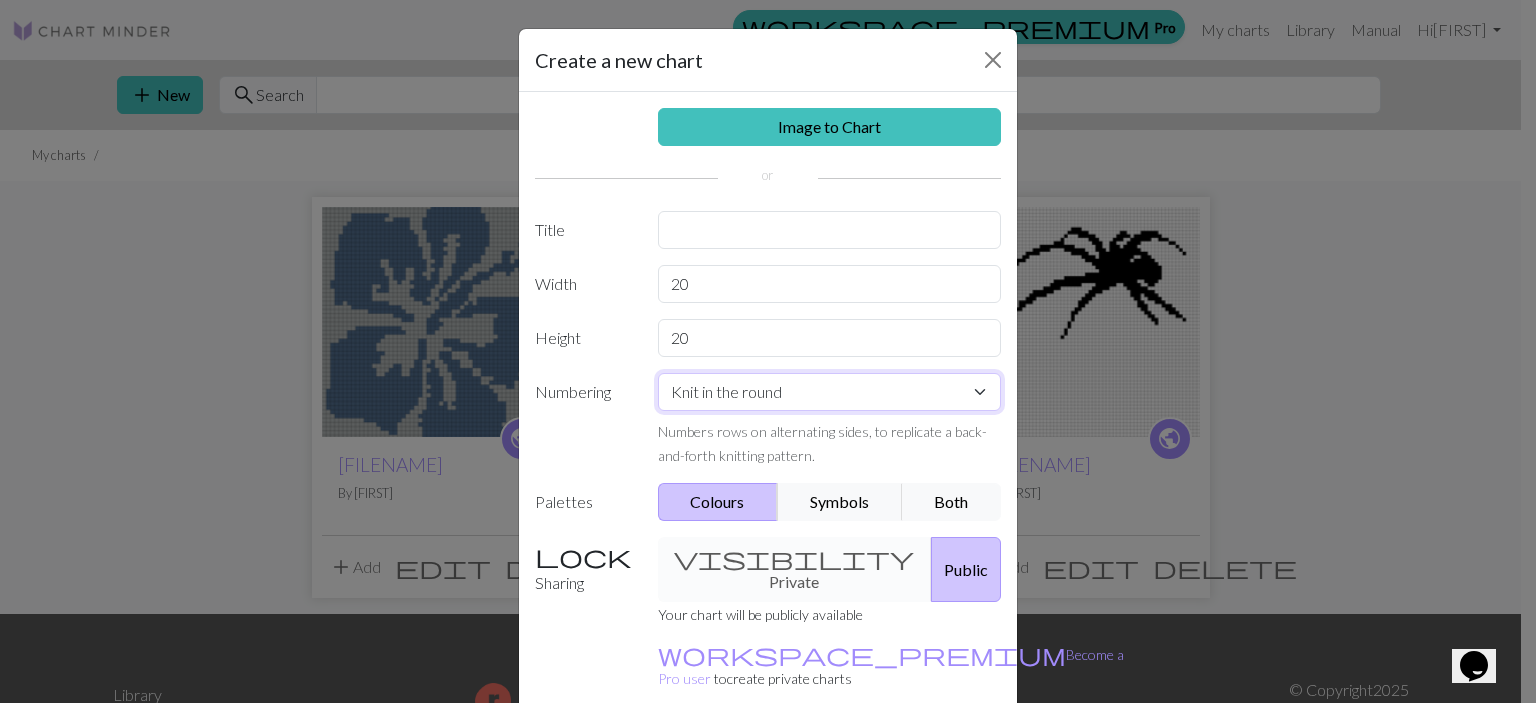 click on "Knit flat Knit in the round Lace knitting Cross stitch" at bounding box center [830, 392] 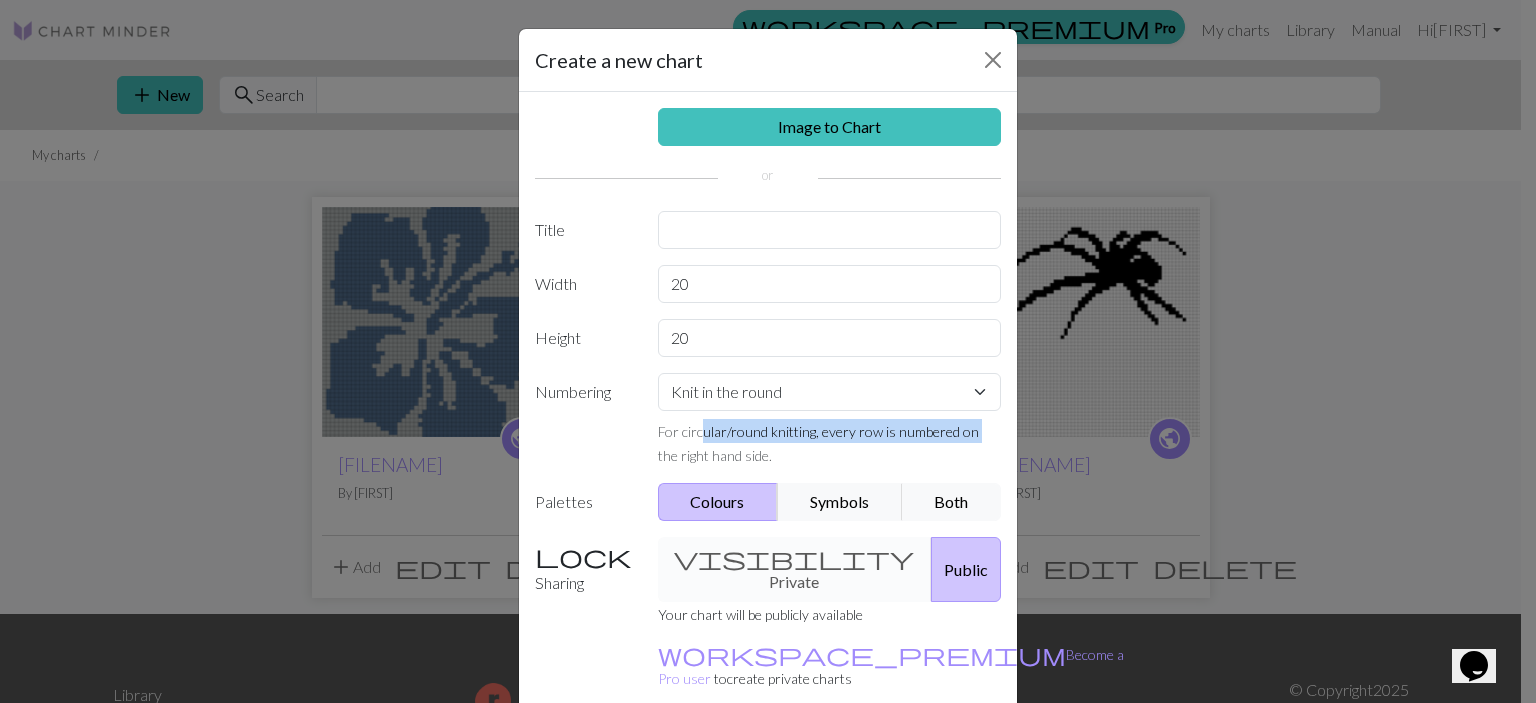 drag, startPoint x: 694, startPoint y: 424, endPoint x: 967, endPoint y: 434, distance: 273.18307 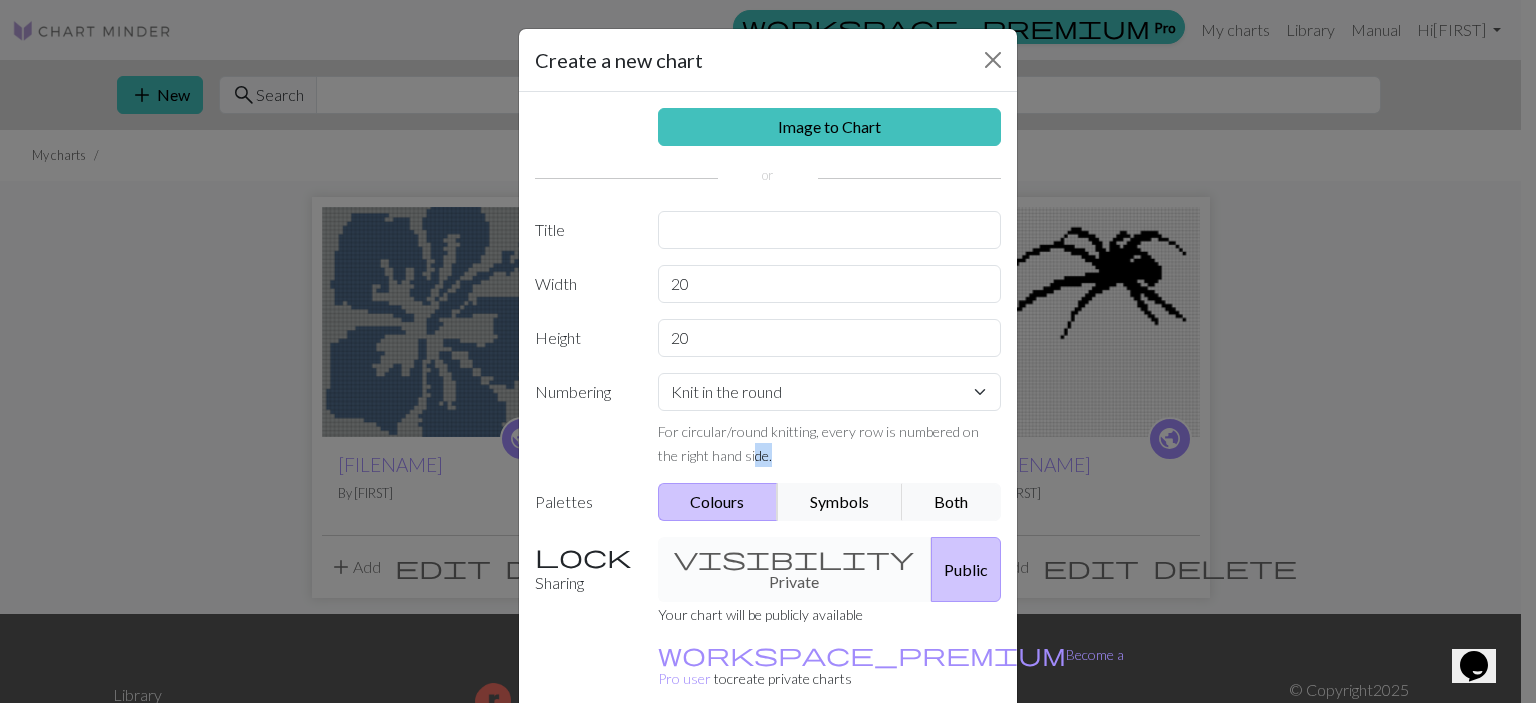drag, startPoint x: 724, startPoint y: 455, endPoint x: 777, endPoint y: 455, distance: 53 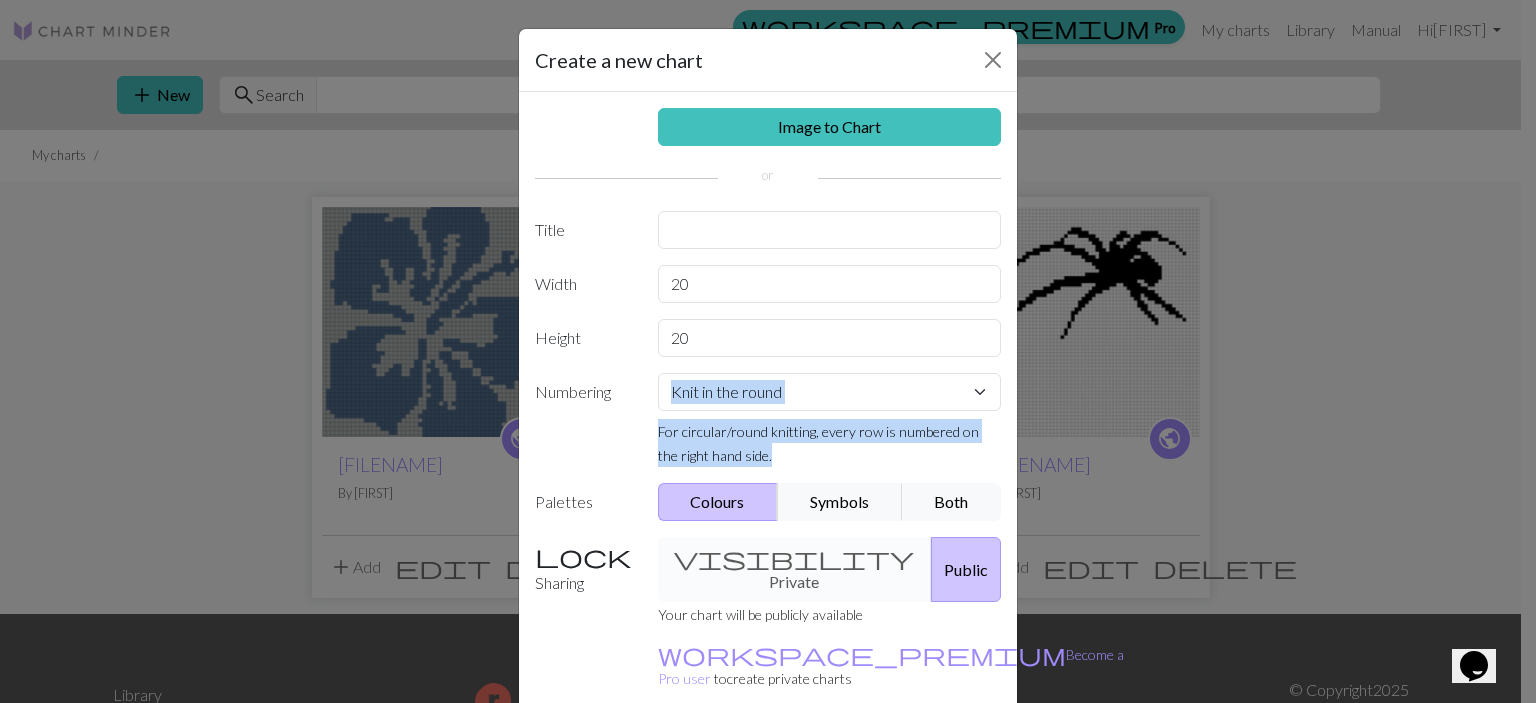 drag, startPoint x: 777, startPoint y: 455, endPoint x: 631, endPoint y: 432, distance: 147.80054 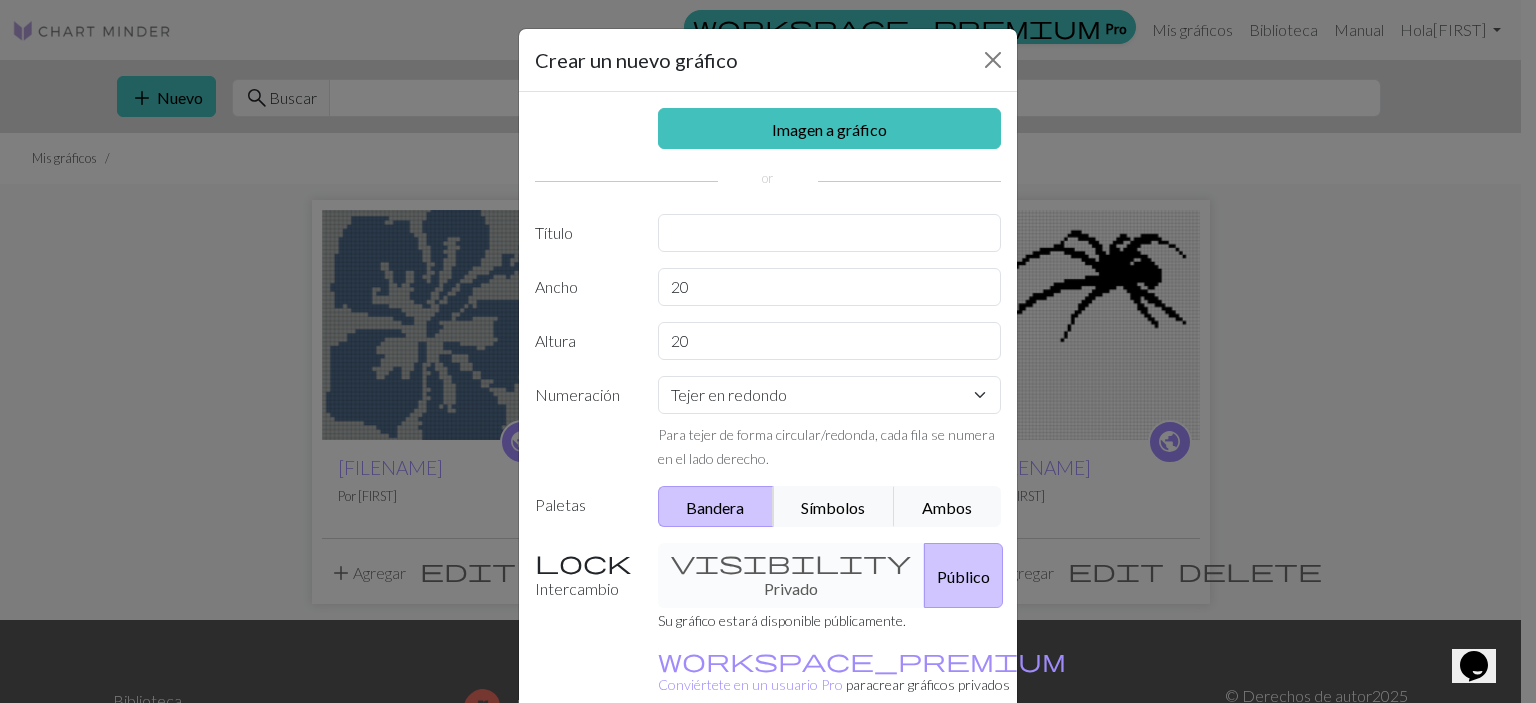 click on "Para tejer de forma circular/redonda, cada fila se numera en el lado derecho." at bounding box center (830, 446) 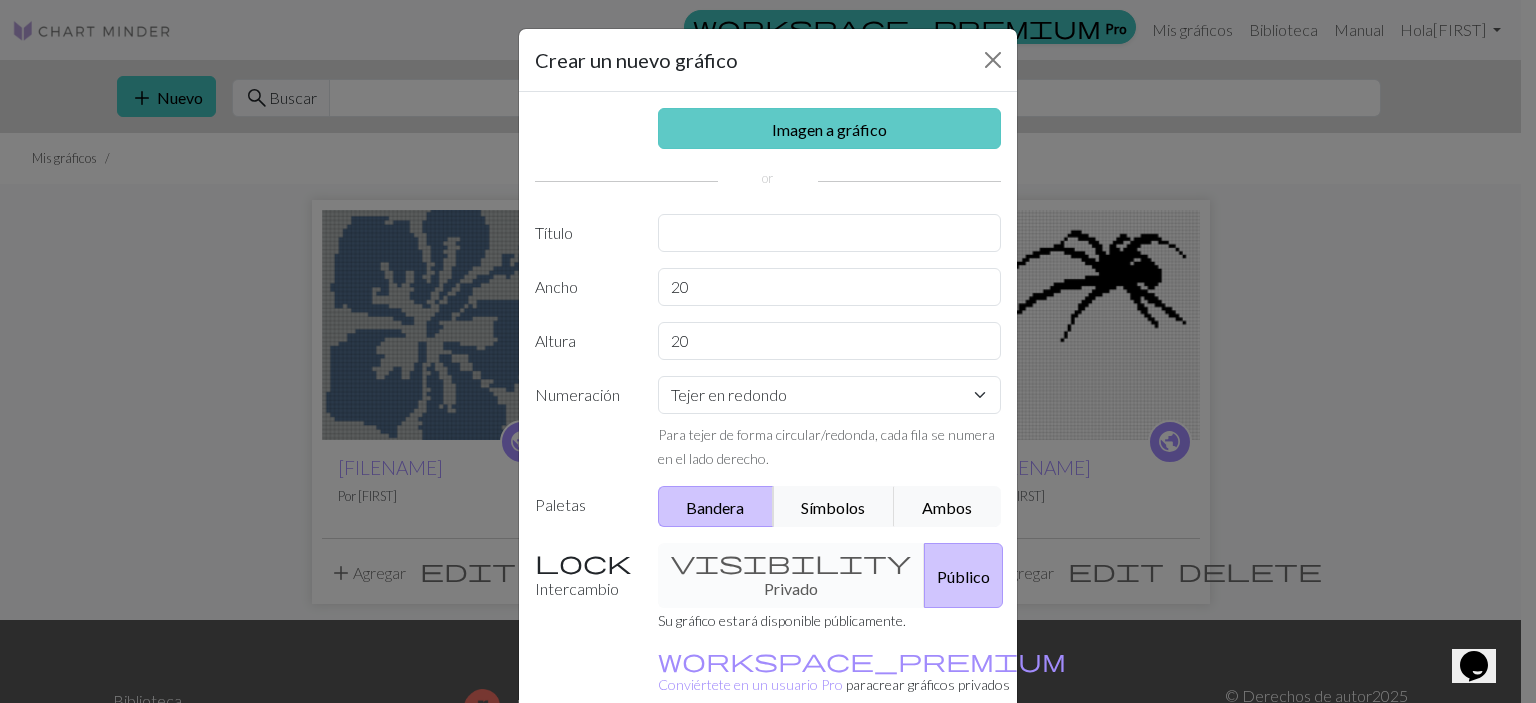 click on "Imagen a gráfico" at bounding box center (830, 128) 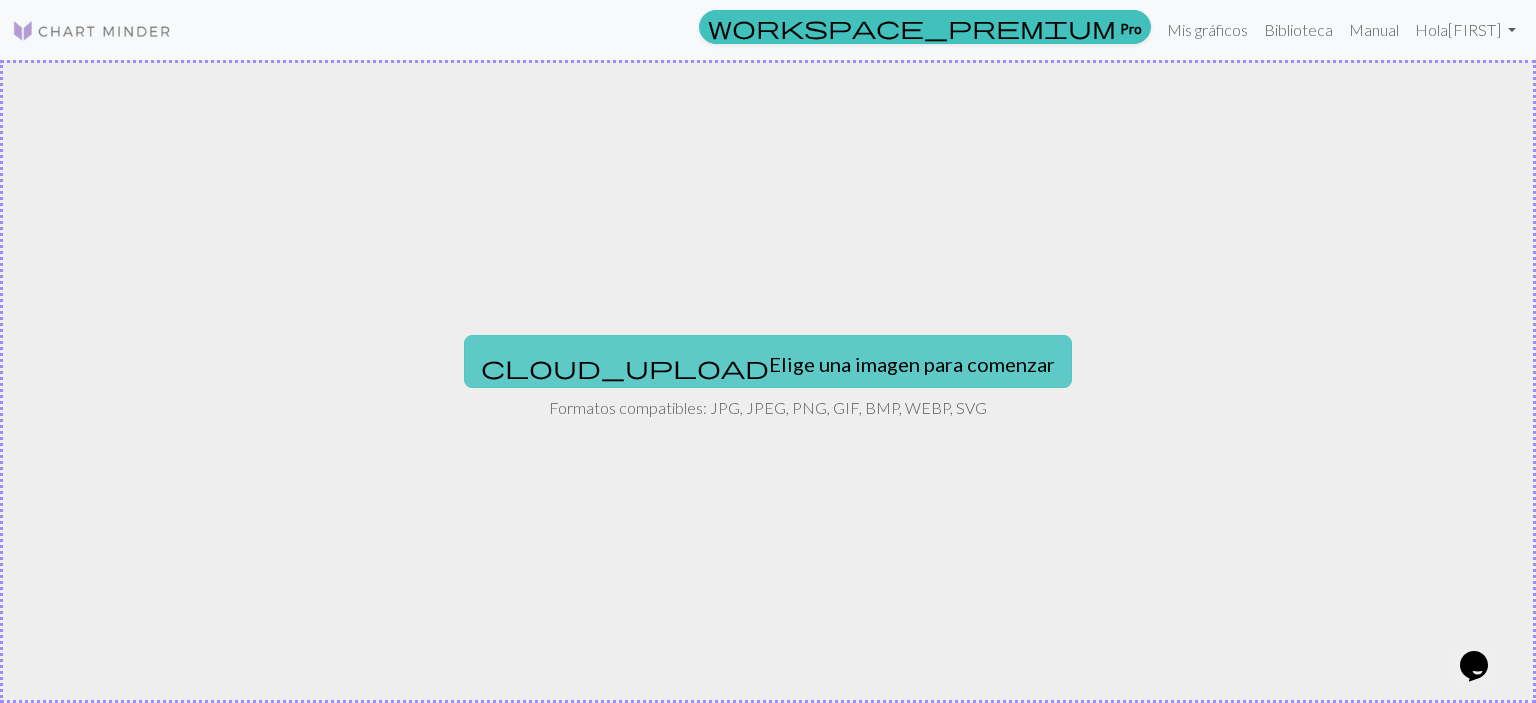 click on "Elige una imagen para comenzar" at bounding box center (912, 364) 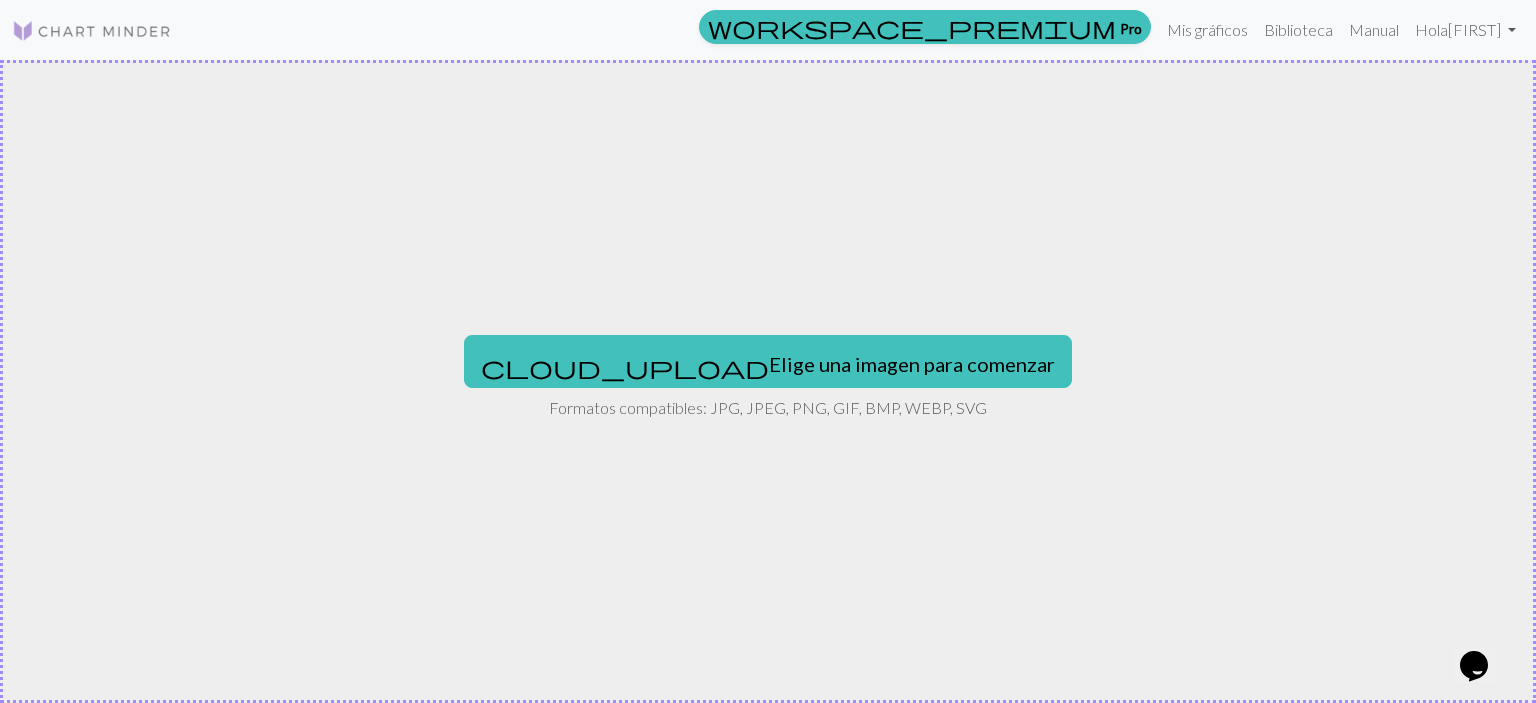 type 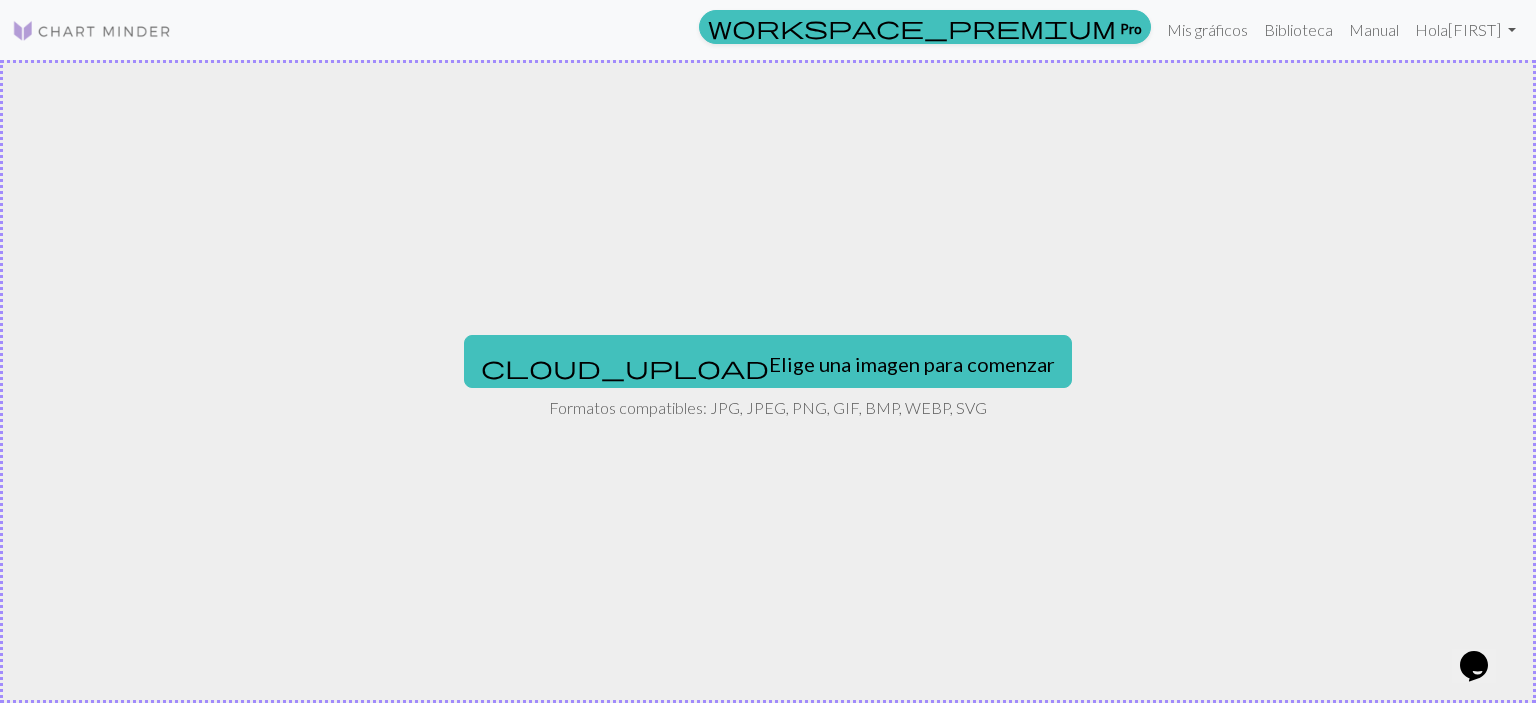 click on "cloud_upload Elige una imagen para comenzar Formatos compatibles: JPG, JPEG, PNG, GIF, BMP, WEBP, SVG" at bounding box center [768, 381] 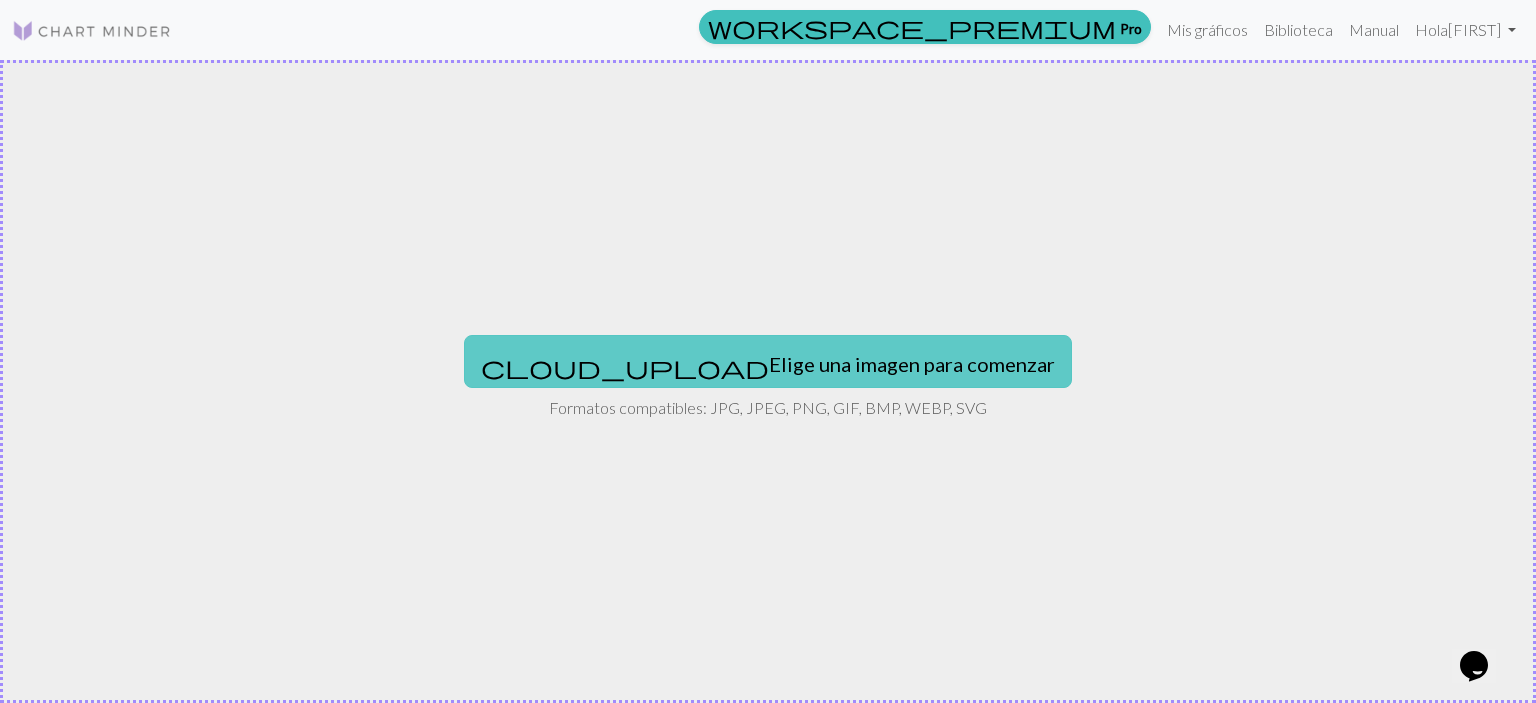click on "cloud_upload Elige una imagen para comenzar" at bounding box center (768, 361) 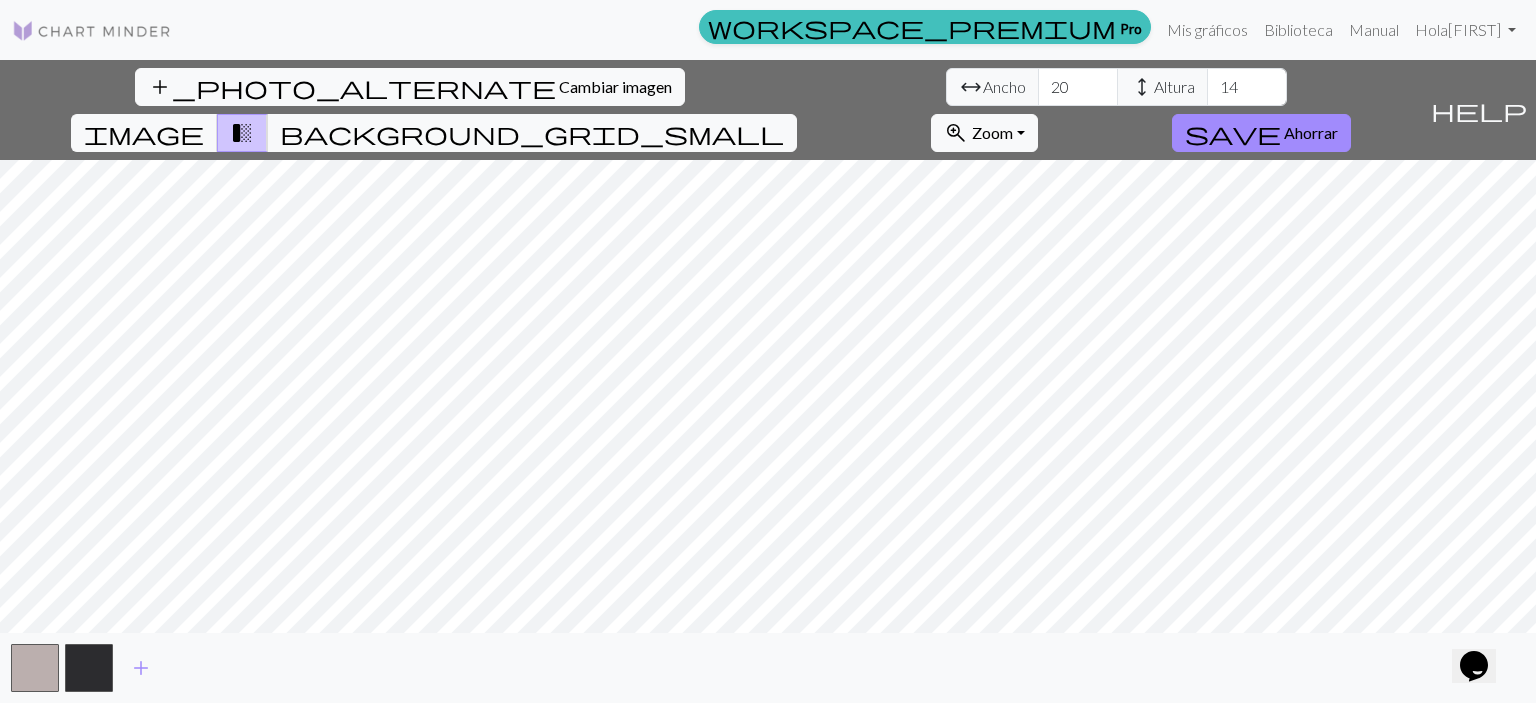 click on "add_photo_alternate Cambiar imagen arrow_range Ancho 20 height Altura 14 image transition_fade background_grid_small zoom_in Zoom Zoom Se adapta a todos Ancho de ajuste Altura de ajuste 50% 100% 150% 200% save Ahorrar help Muéstrame los alrededores add" at bounding box center (768, 381) 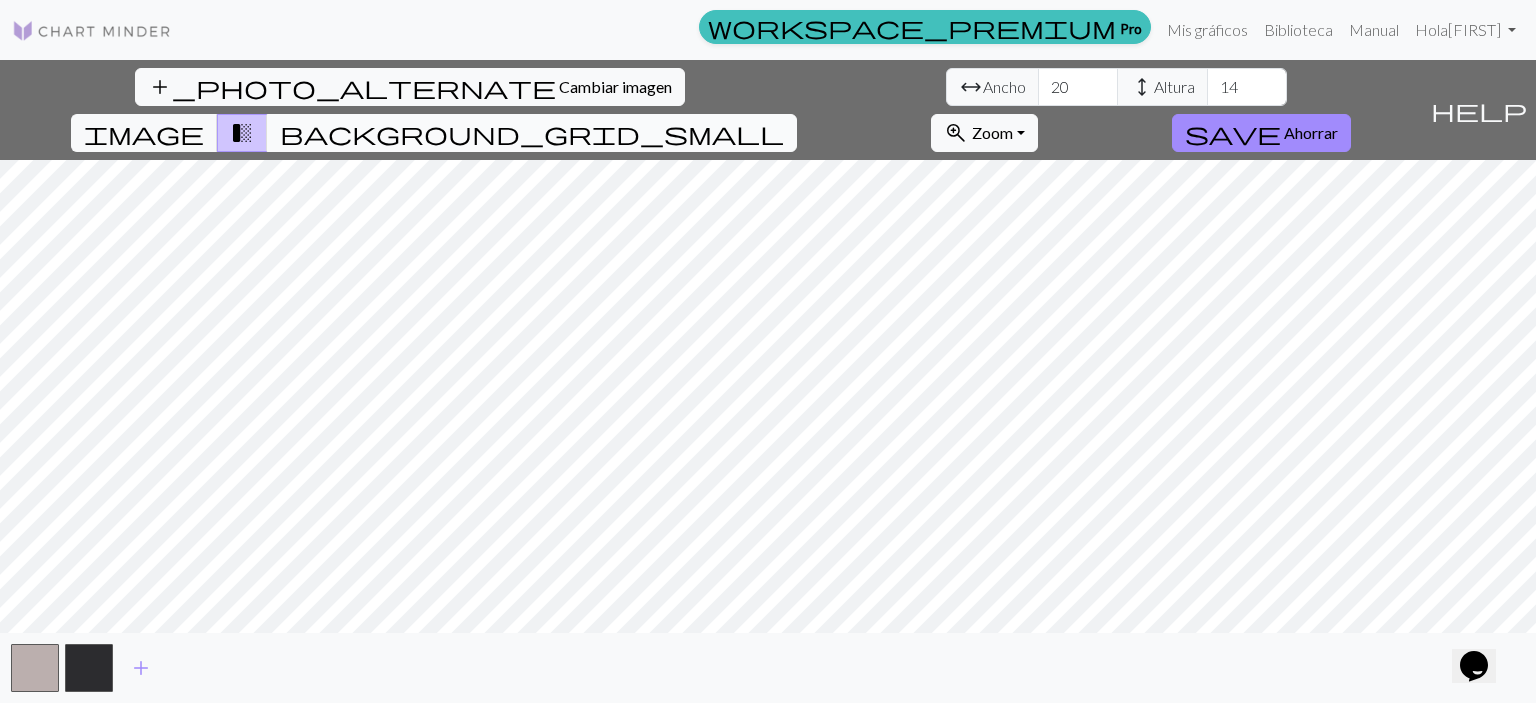 click on "background_grid_small" at bounding box center [532, 133] 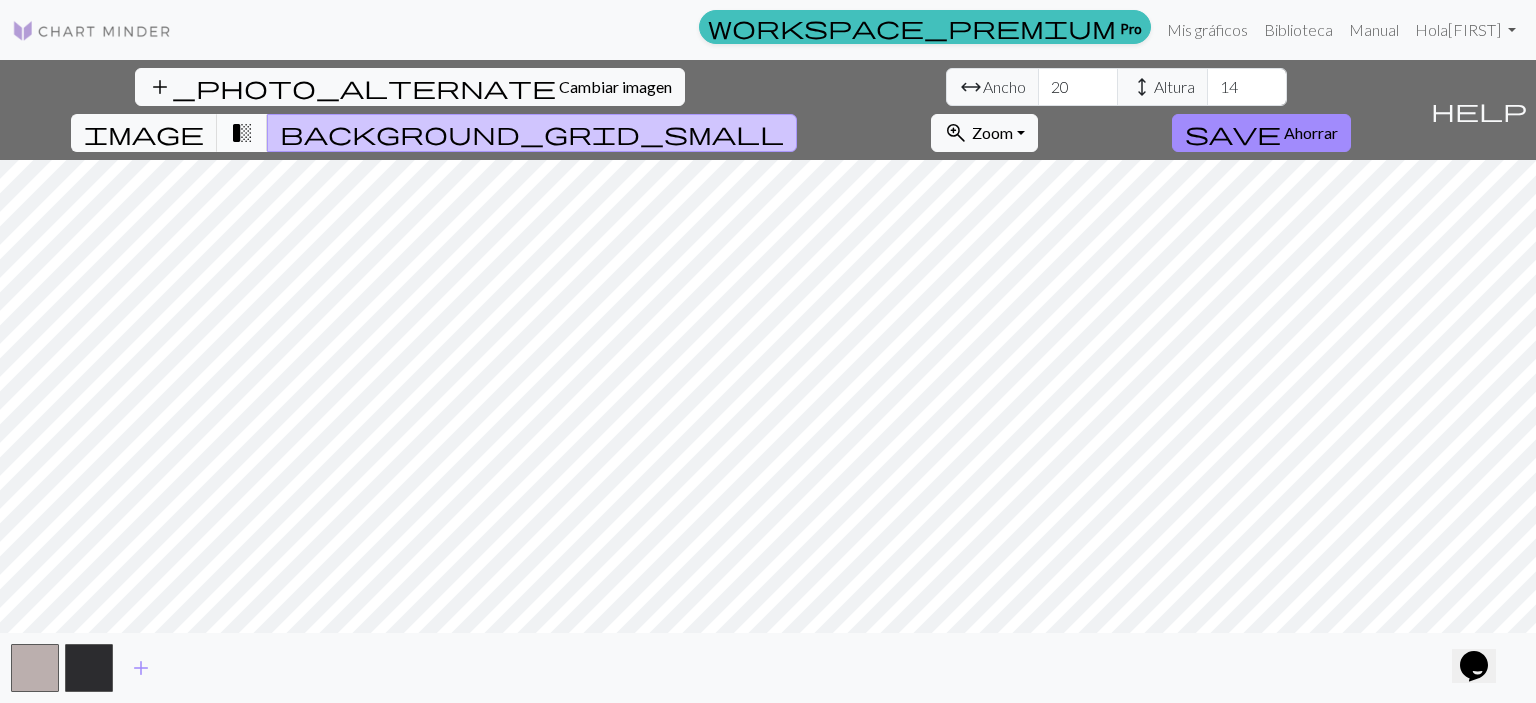 click on "transition_fade" at bounding box center [242, 133] 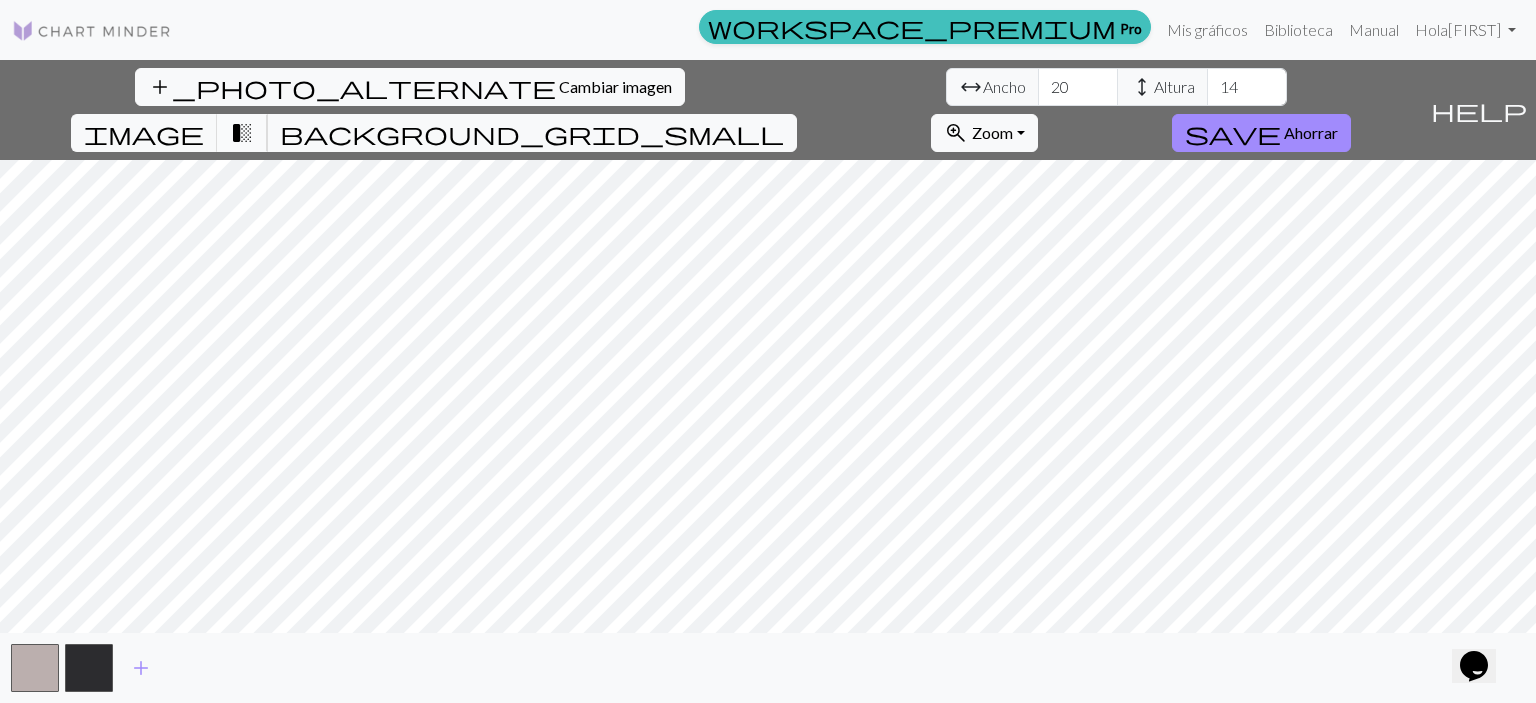 click on "transition_fade" at bounding box center [242, 133] 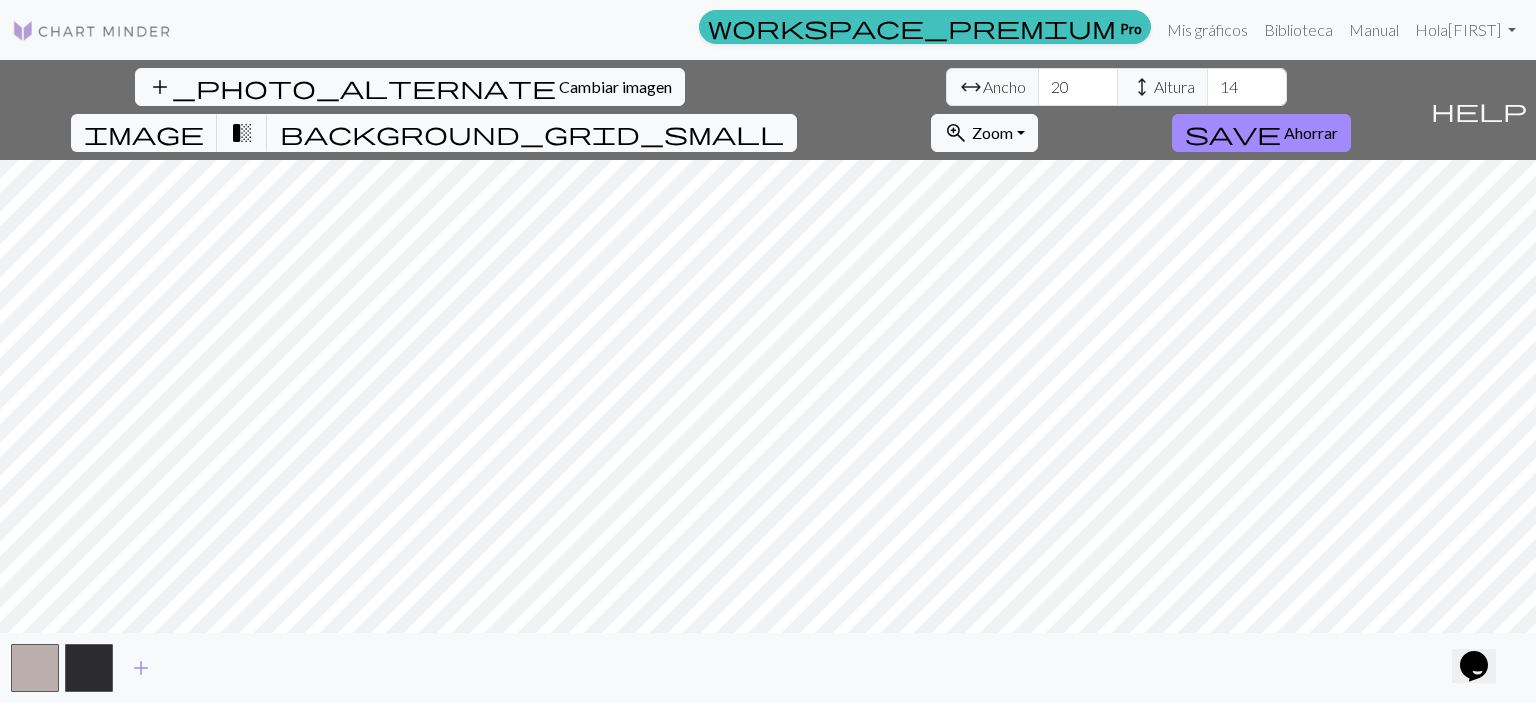 click on "background_grid_small" at bounding box center (532, 133) 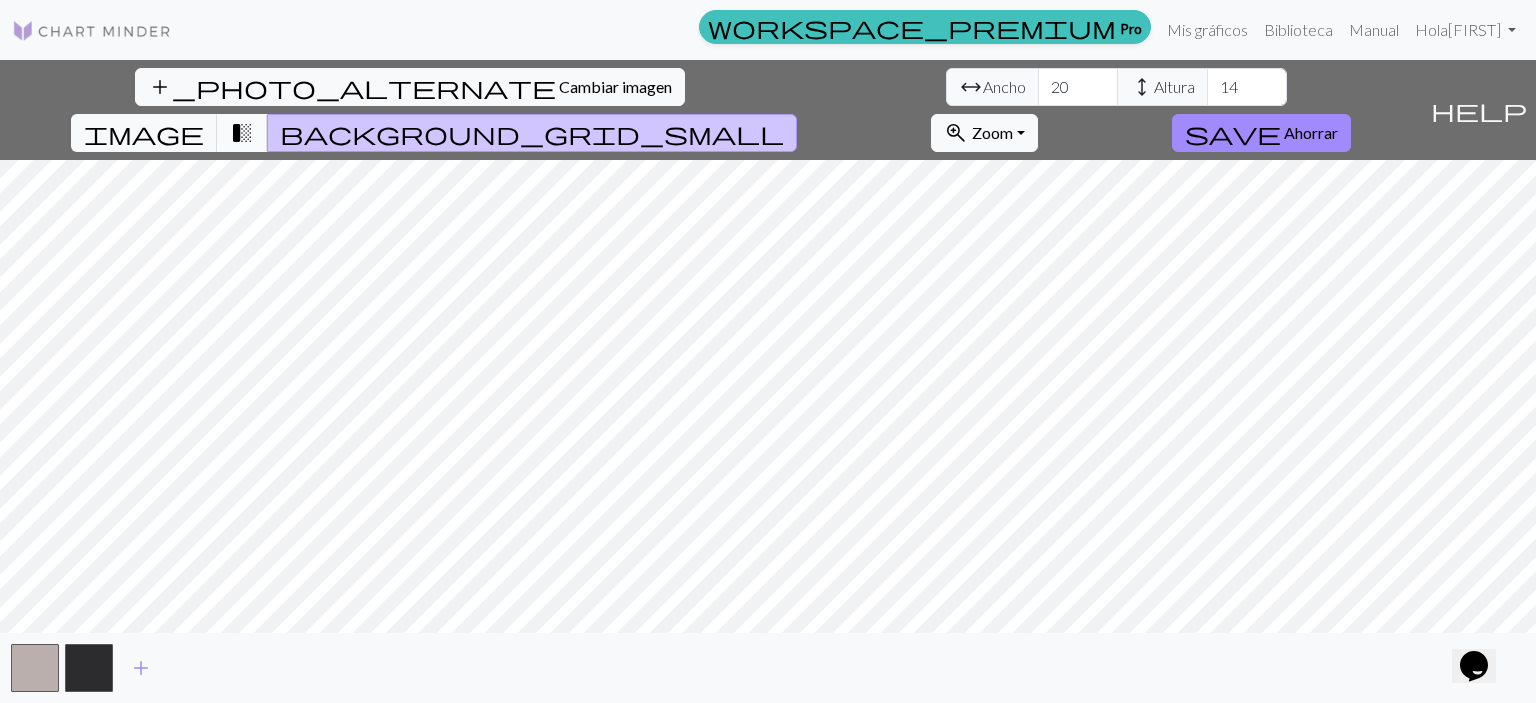 click on "transition_fade" at bounding box center [242, 133] 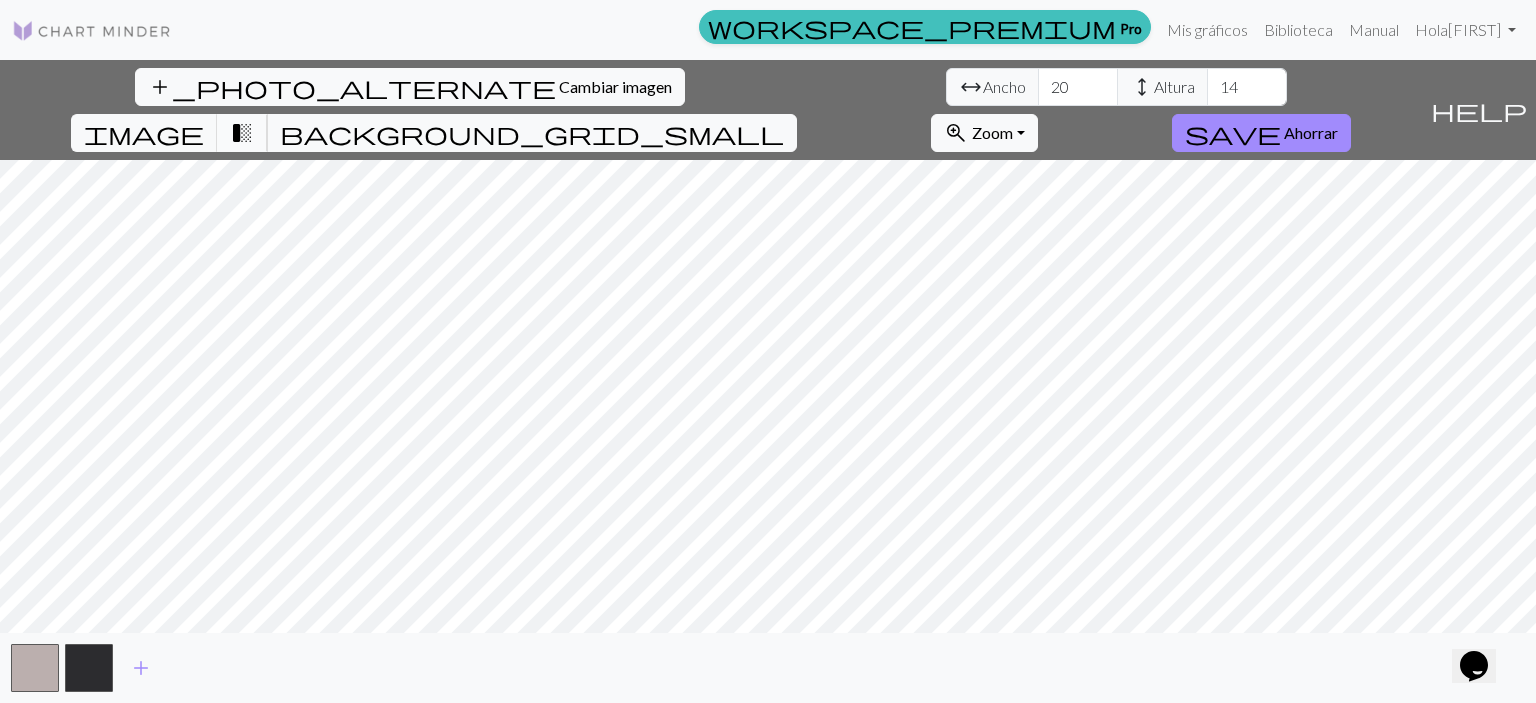 click on "transition_fade" at bounding box center [242, 133] 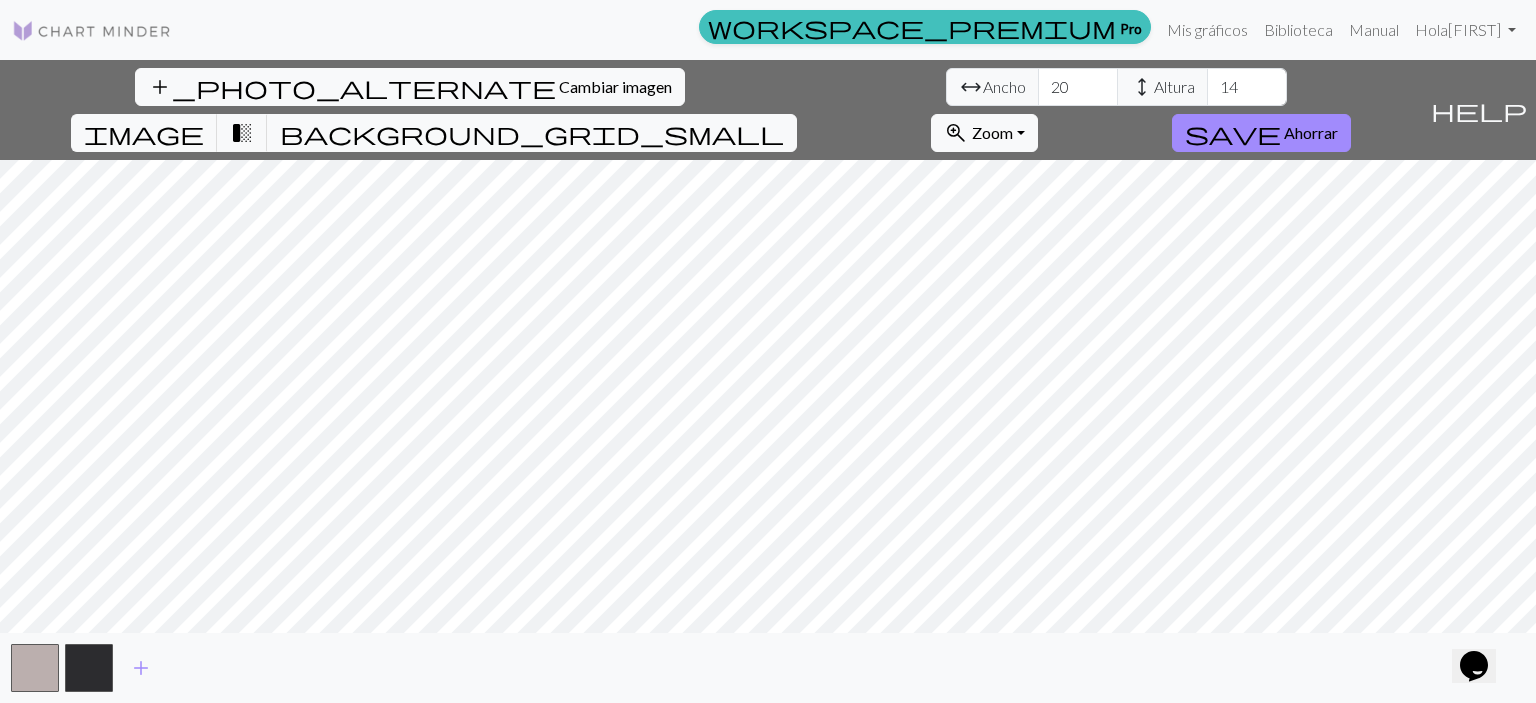 click on "add_photo_alternate Cambiar imagen arrow_range Ancho 20 height Altura 14 image transition_fade background_grid_small zoom_in Zoom Zoom Se adapta a todos Ancho de ajuste Altura de ajuste 50% 100% 150% 200% save Ahorrar help Muéstrame los alrededores add" at bounding box center [768, 381] 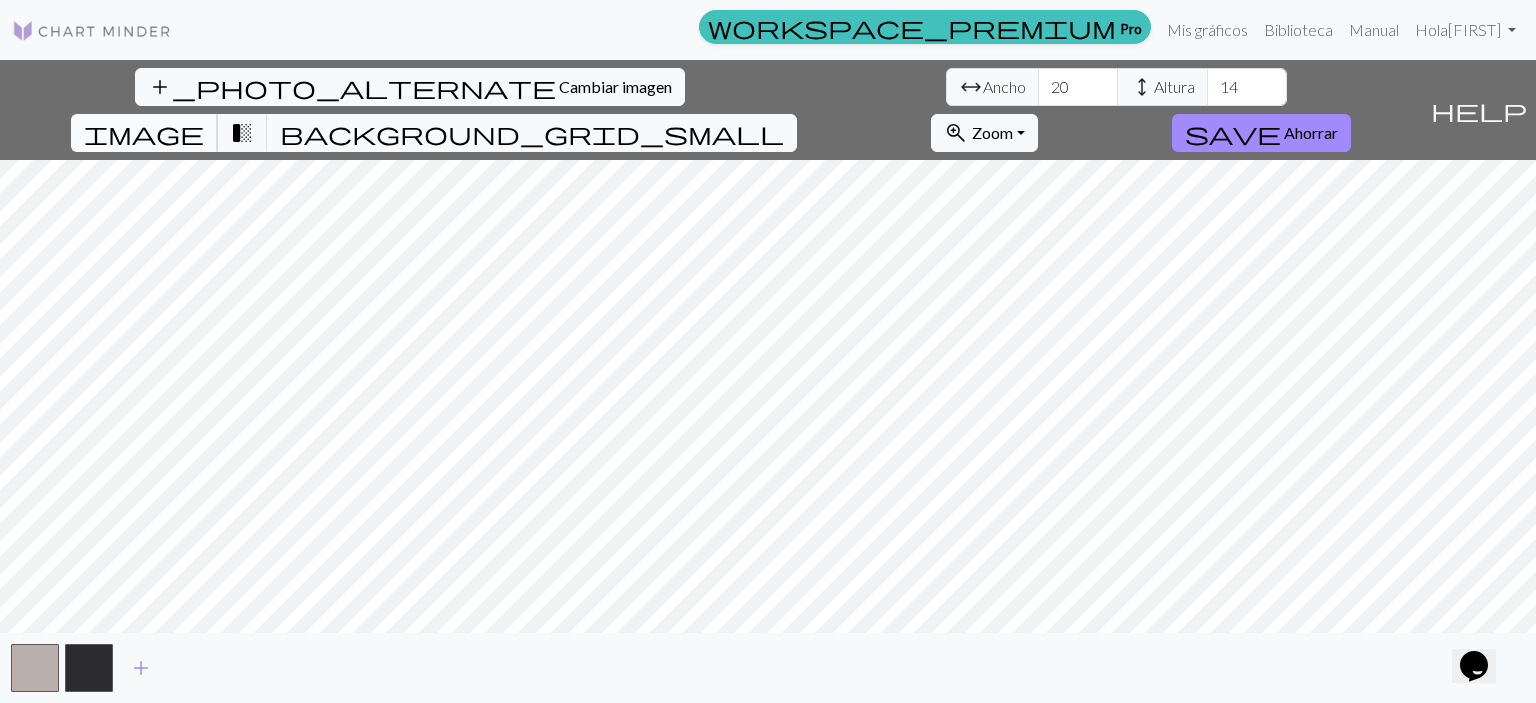 click on "image" at bounding box center [144, 133] 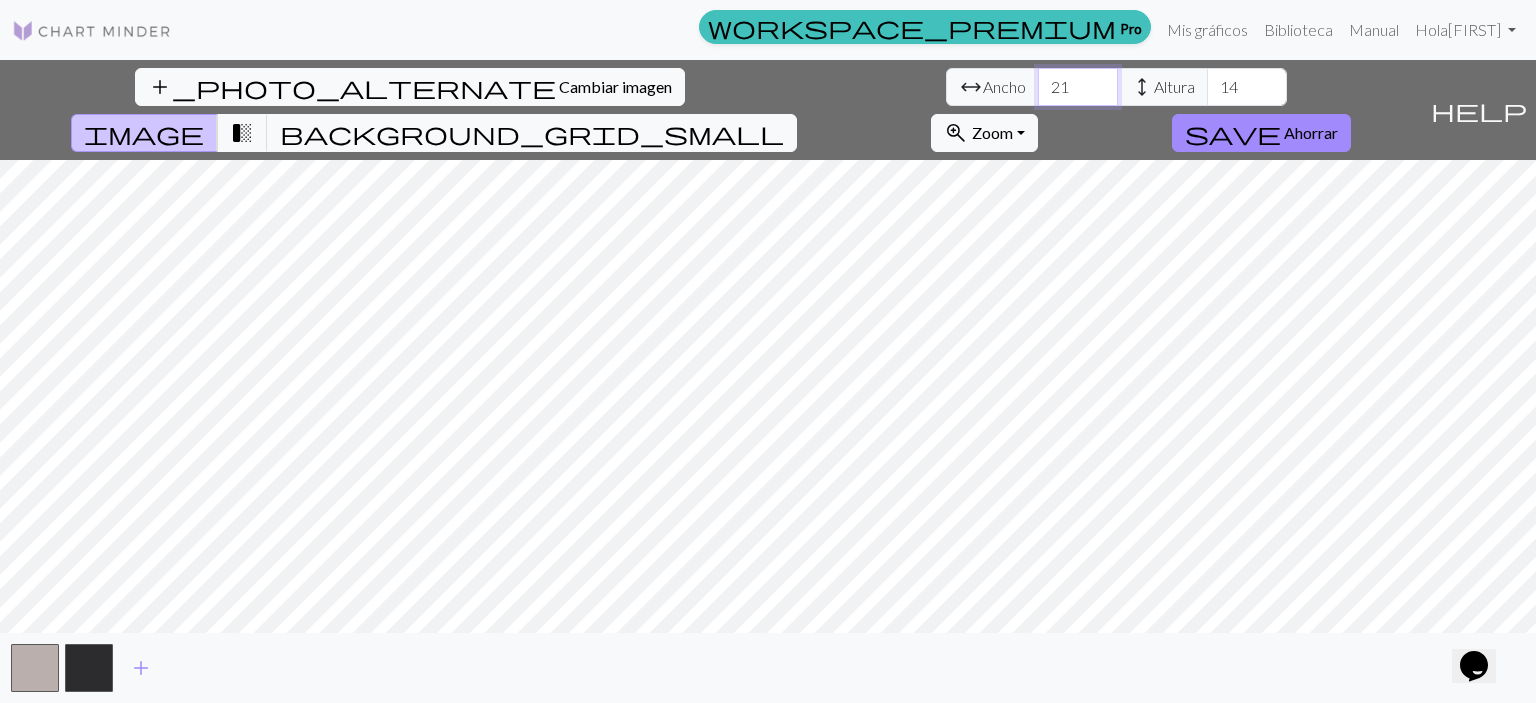 click on "21" at bounding box center (1078, 87) 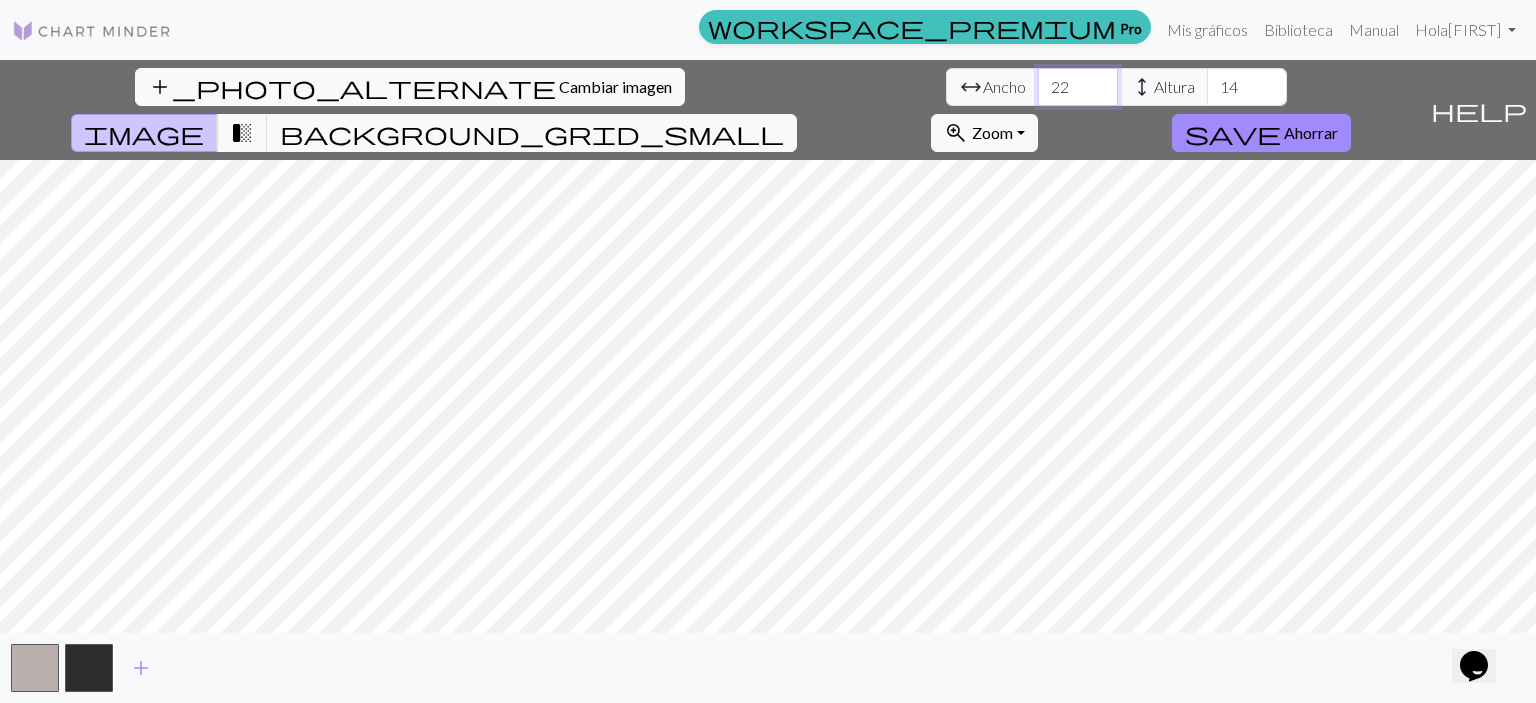 click on "22" at bounding box center [1078, 87] 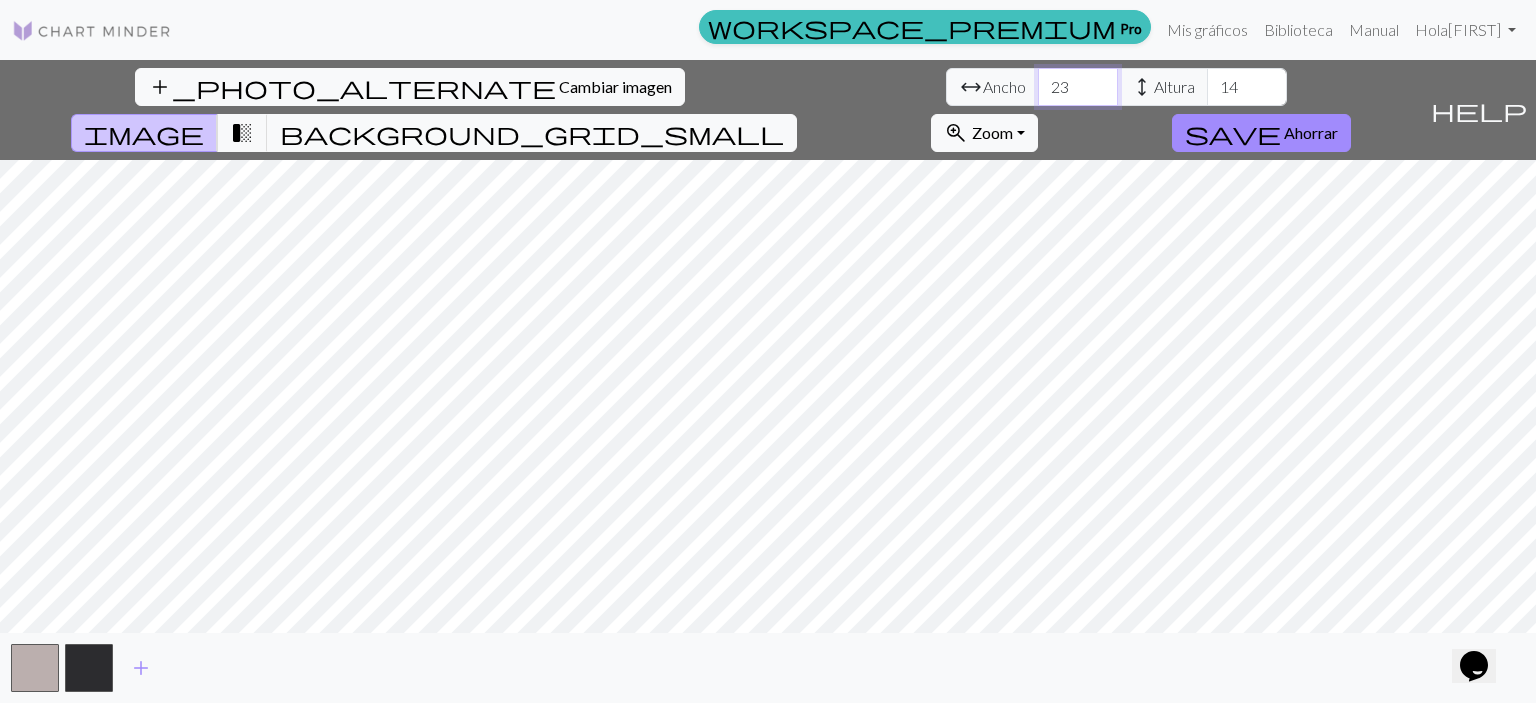 click on "23" at bounding box center (1078, 87) 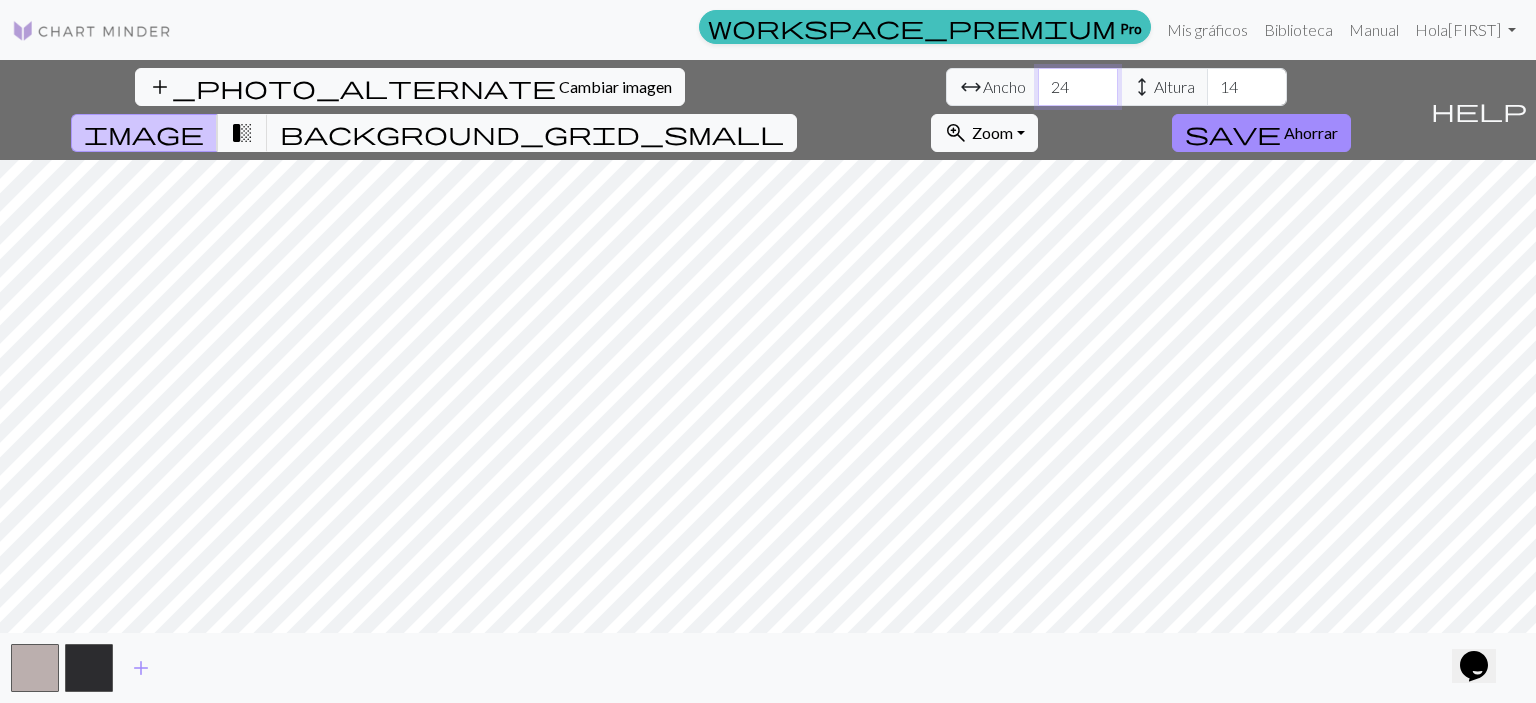 click on "24" at bounding box center [1078, 87] 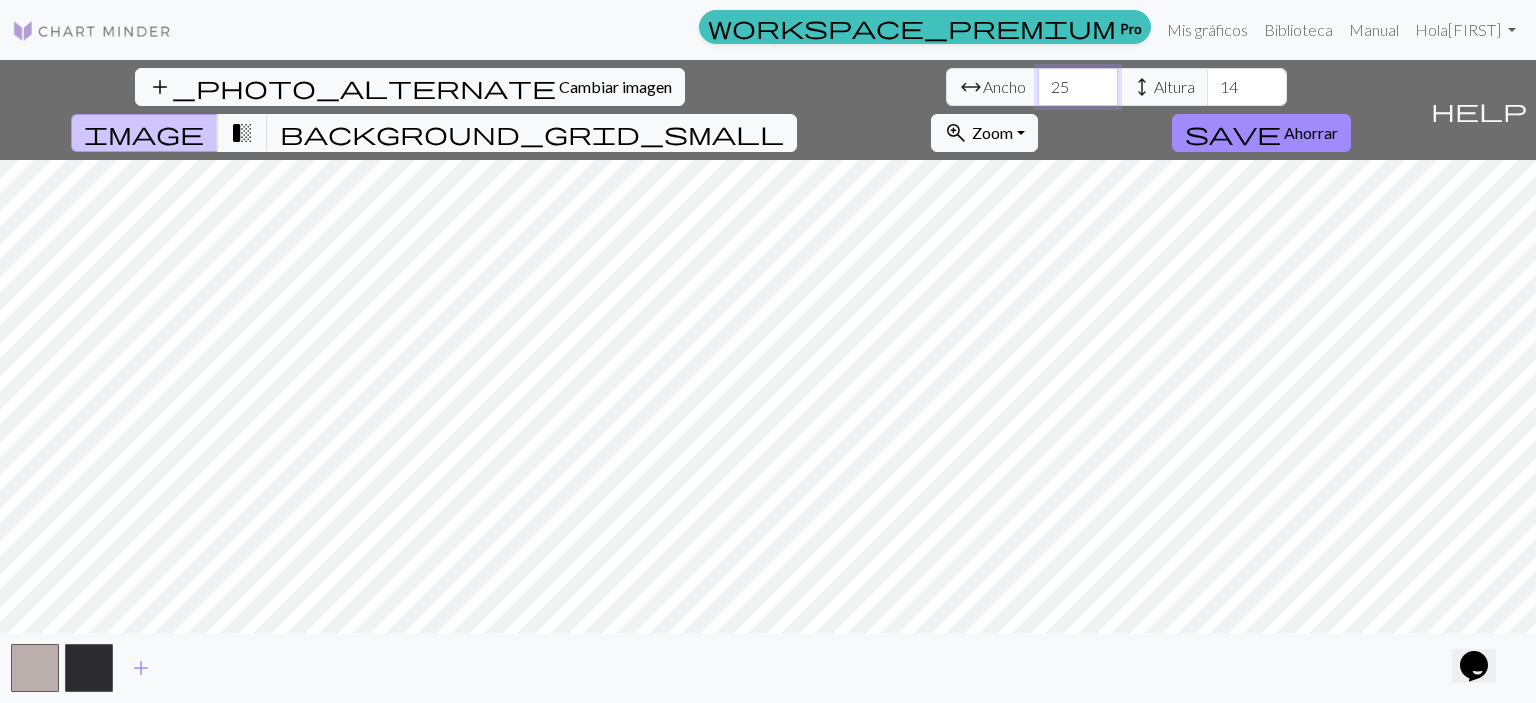 click on "25" at bounding box center [1078, 87] 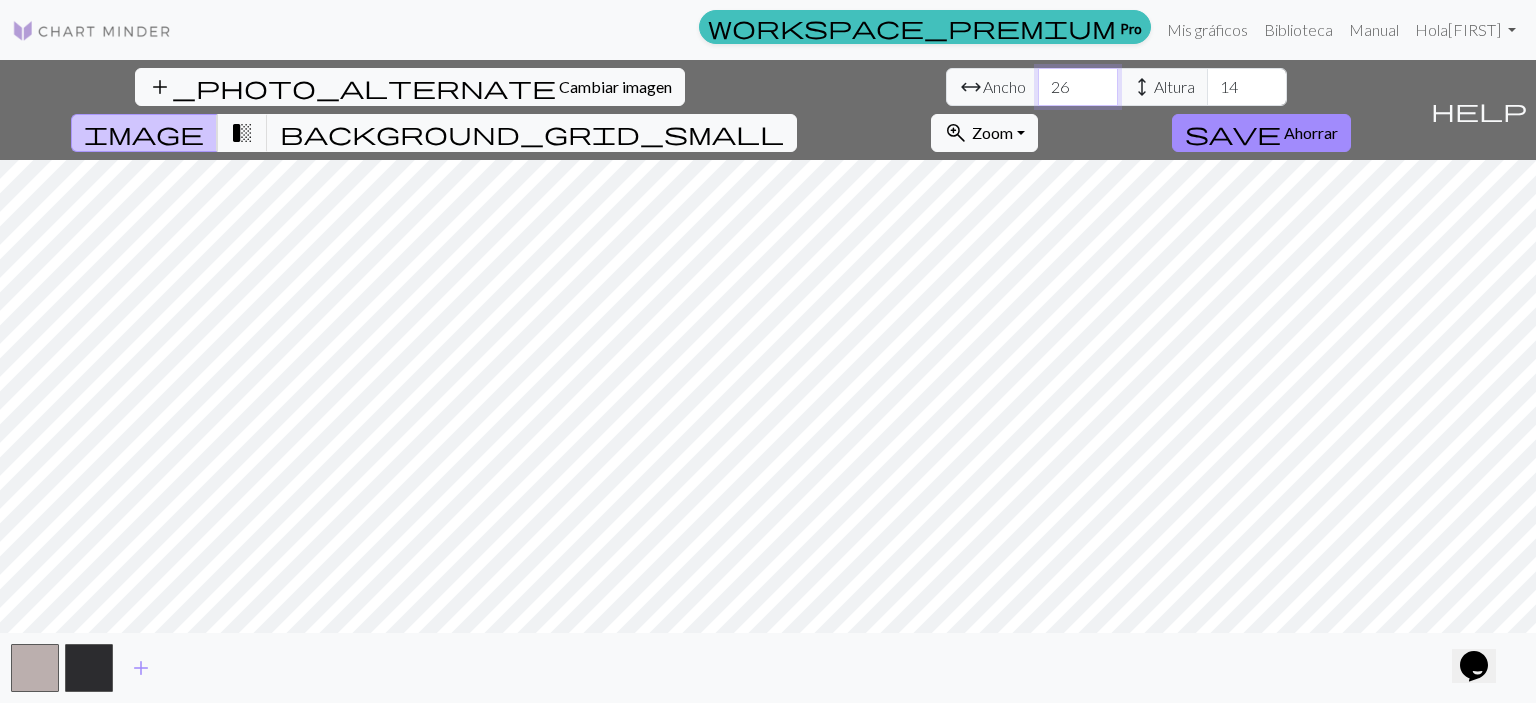 click on "26" at bounding box center [1078, 87] 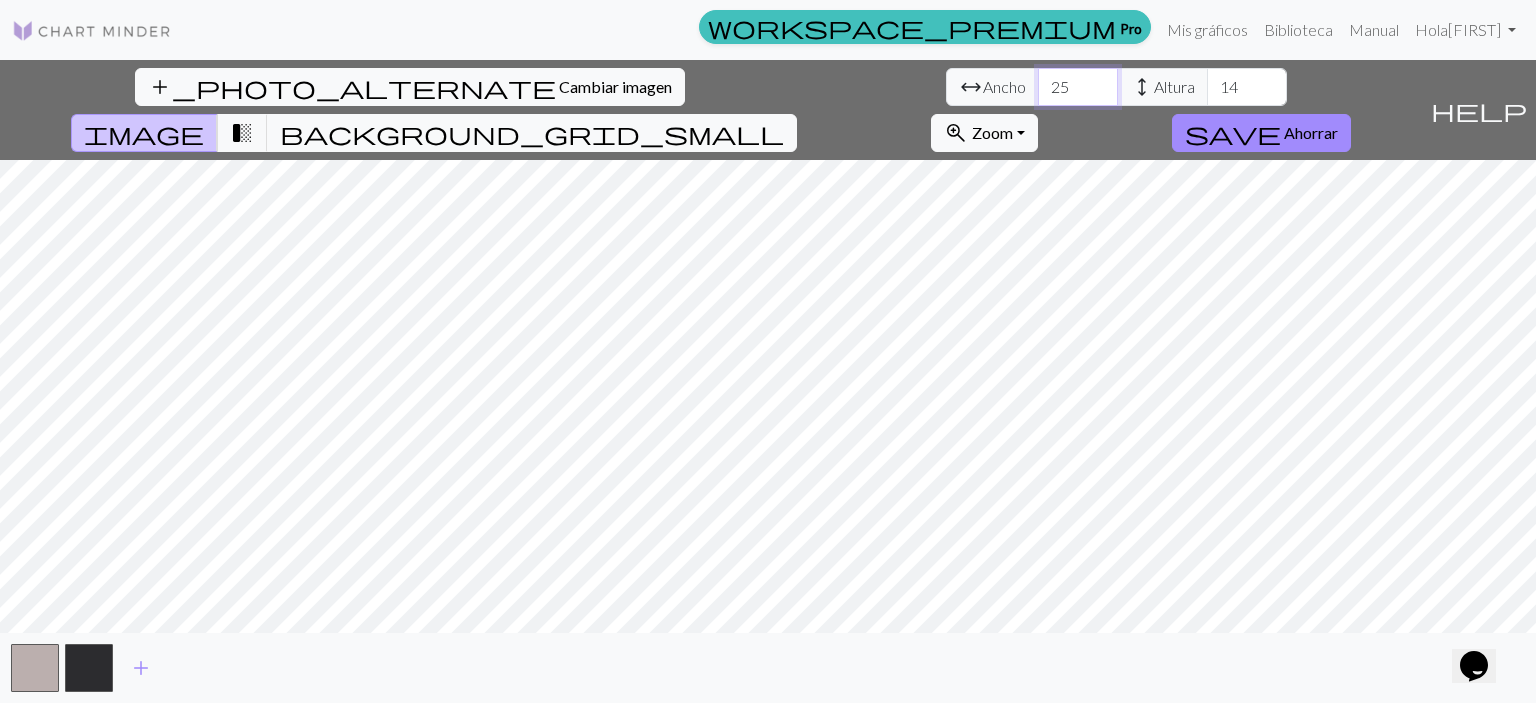 type on "25" 